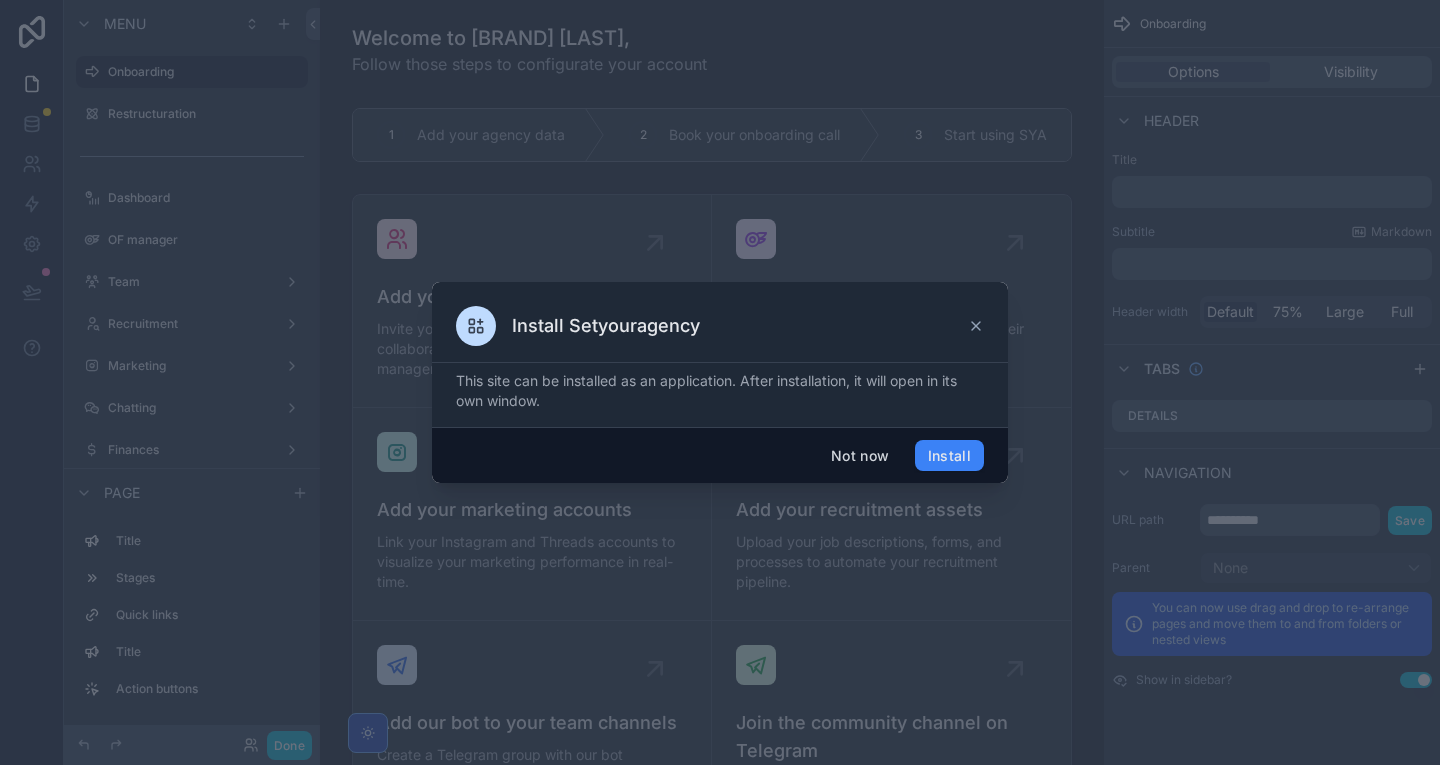 scroll, scrollTop: 0, scrollLeft: 0, axis: both 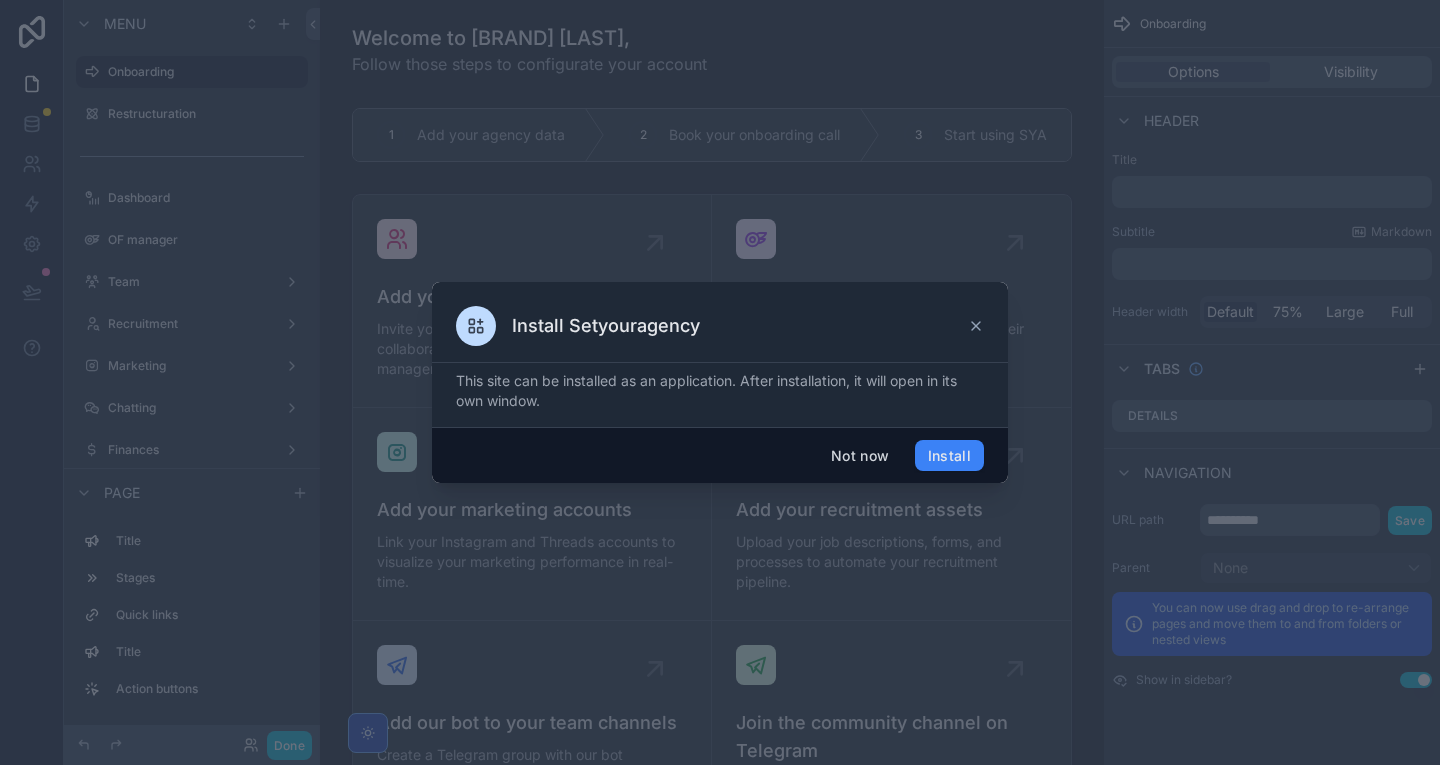 click 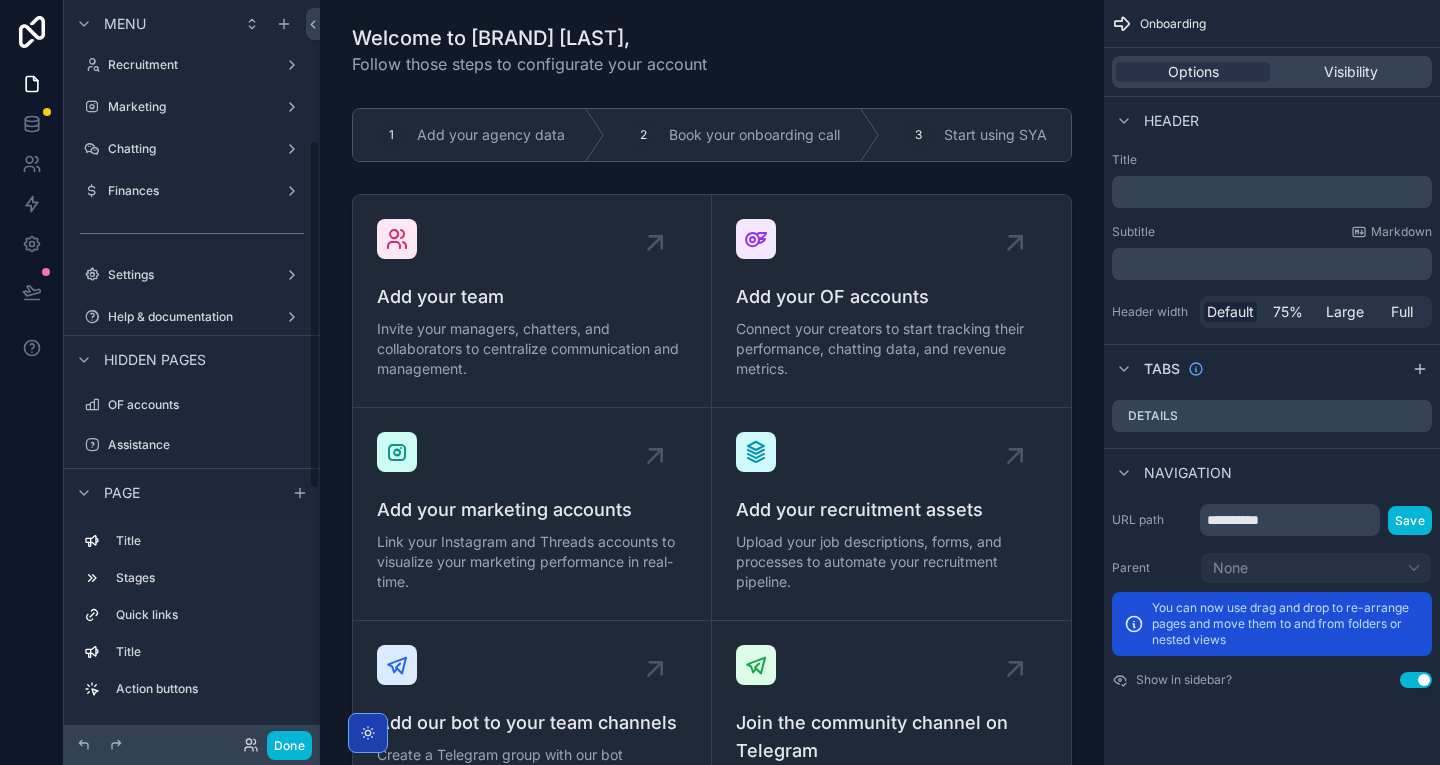 scroll, scrollTop: 300, scrollLeft: 0, axis: vertical 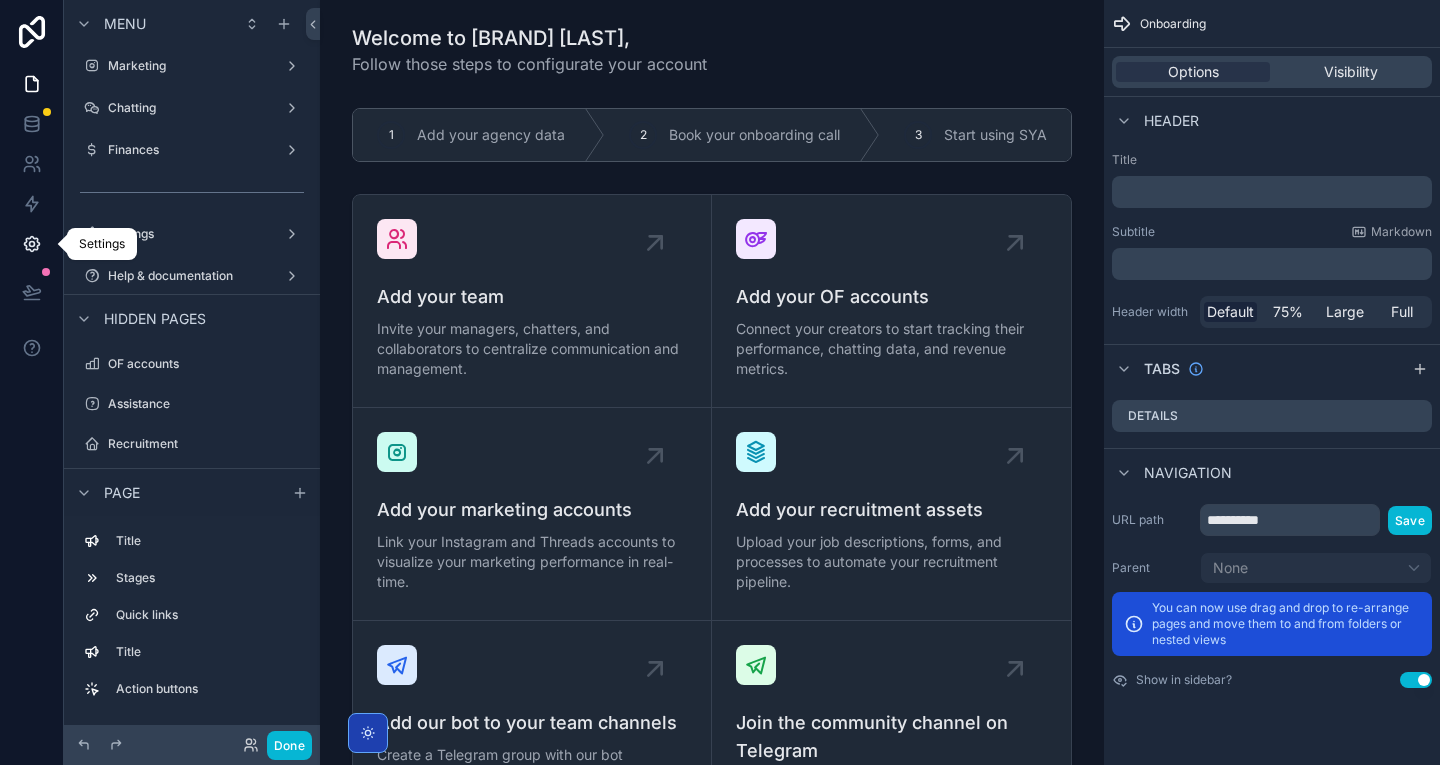 click 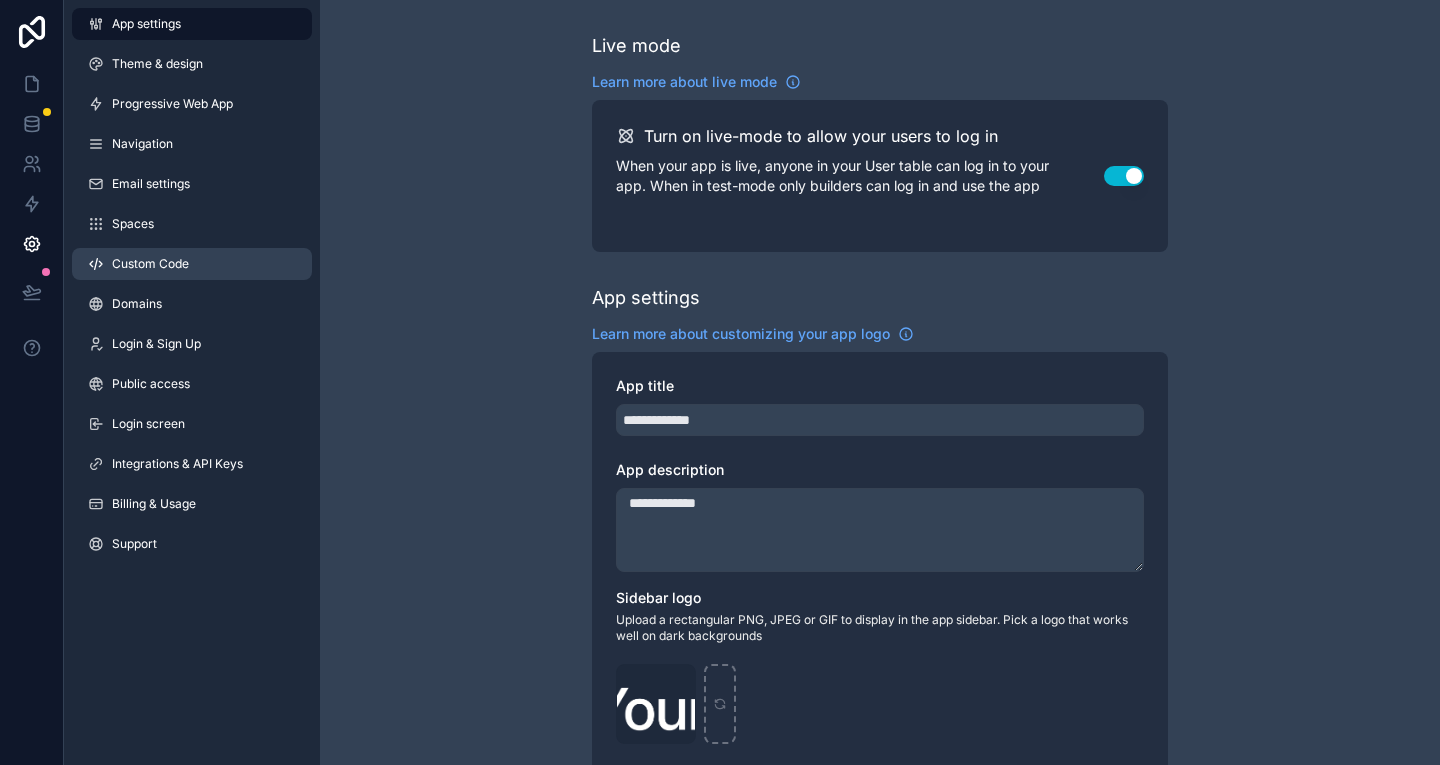 click on "Custom Code" at bounding box center (150, 264) 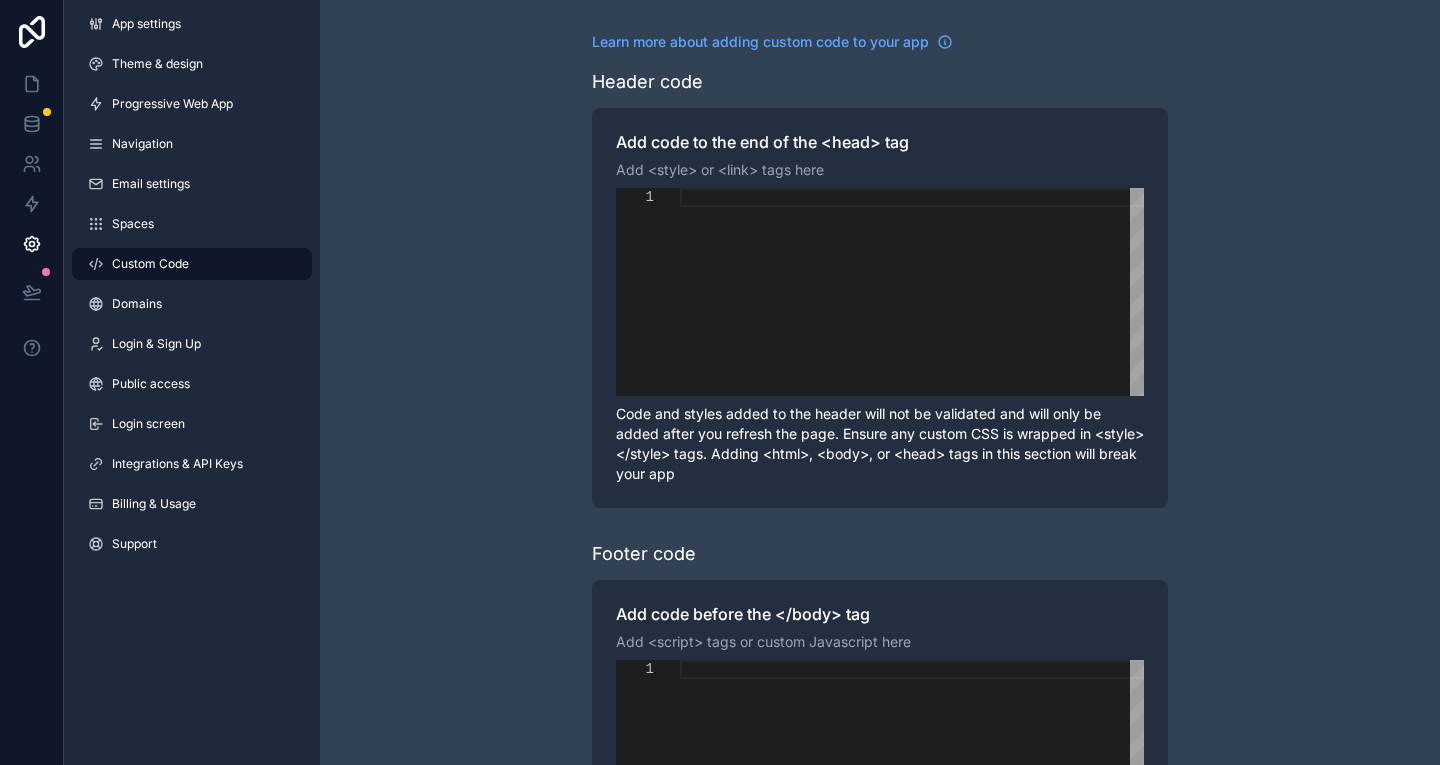 click on "Learn more about adding custom code to your app Header code Add code to the end of the <head> tag Add <style> or <link> tags here 1 Enter to Rename, Shift+Enter to Preview Code and styles added to the header will not be validated and will only be added after you refresh the page. Ensure any custom CSS is wrapped in <style></style> tags. Adding <html>, <body>, or <head> tags in this section will break your app Footer code Add code before the </body> tag Add <script> tags or custom Javascript here 1 Enter to Rename, Shift+Enter to Preview Code added to the footer will not be validated and will only be added after you refresh the page. Ensure any custom Javascript is wrapped in <script></script> tags. Adding <html>, <body>, or <head> tags in this section will break your webapp" at bounding box center [880, 506] 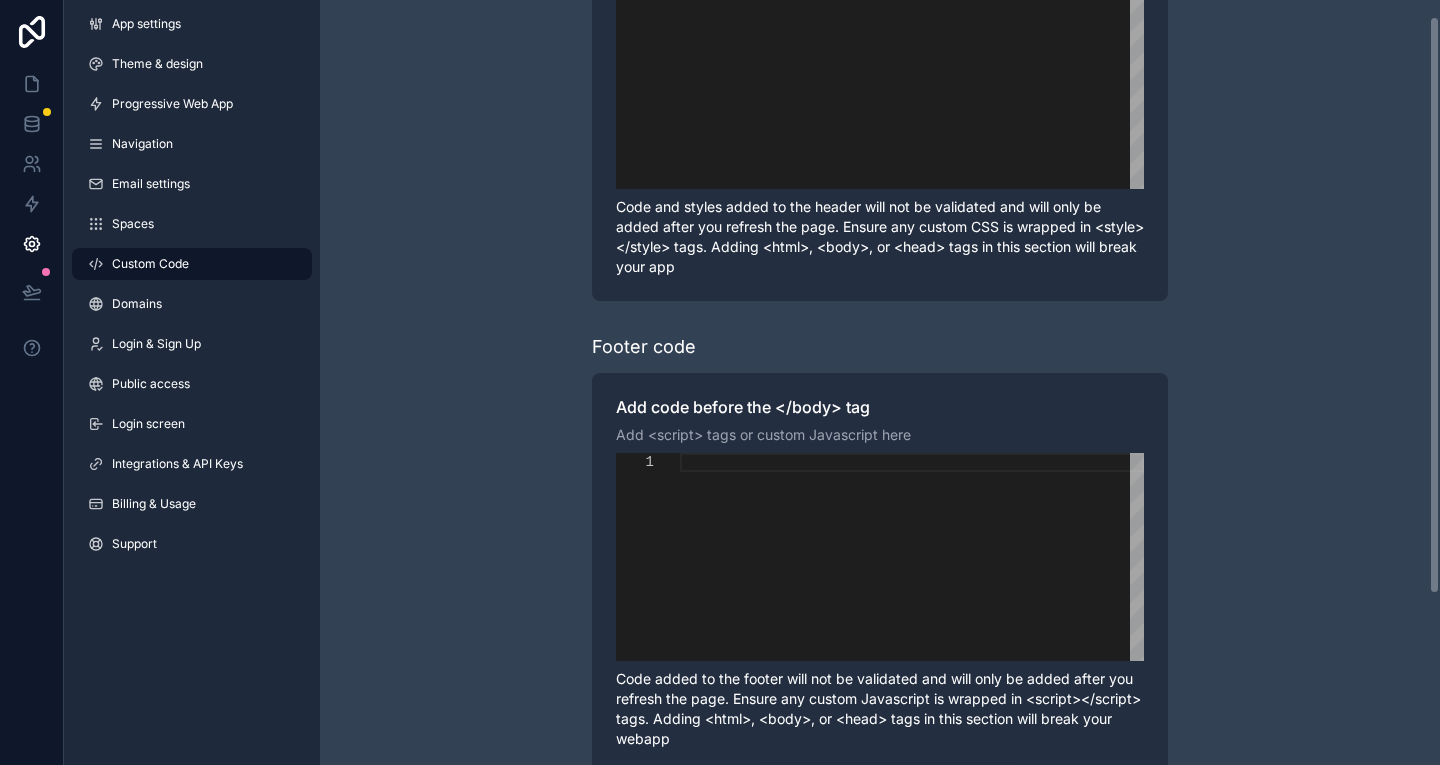scroll, scrollTop: 247, scrollLeft: 0, axis: vertical 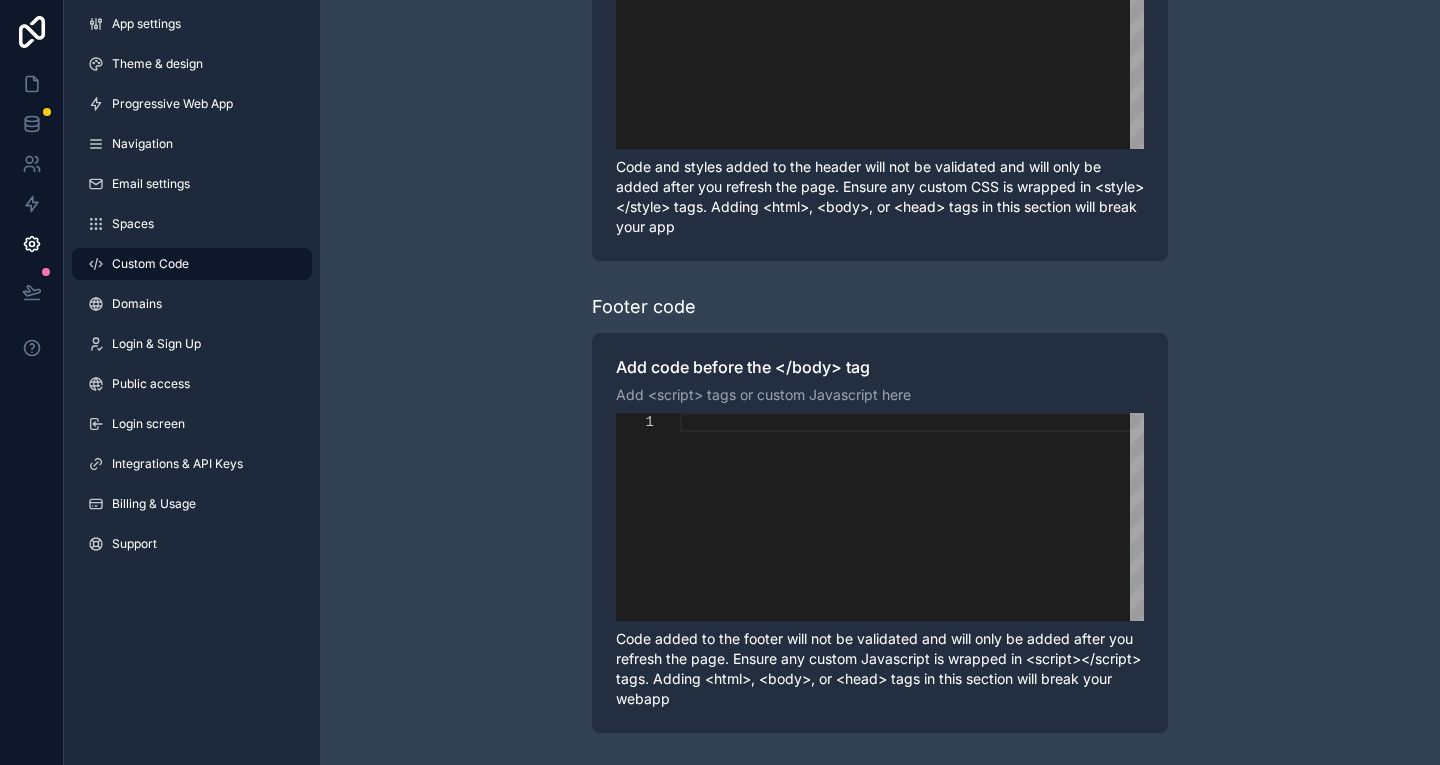click on "Learn more about adding custom code to your app Header code Add code to the end of the <head> tag Add <style> or <link> tags here 1 Enter to Rename, Shift+Enter to Preview Code and styles added to the header will not be validated and will only be added after you refresh the page. Ensure any custom CSS is wrapped in <style></style> tags. Adding <html>, <body>, or <head> tags in this section will break your app Footer code Add code before the </body> tag Add <script> tags or custom Javascript here 1 Enter to Rename, Shift+Enter to Preview Code added to the footer will not be validated and will only be added after you refresh the page. Ensure any custom Javascript is wrapped in <script></script> tags. Adding <html>, <body>, or <head> tags in this section will break your webapp" at bounding box center (880, 259) 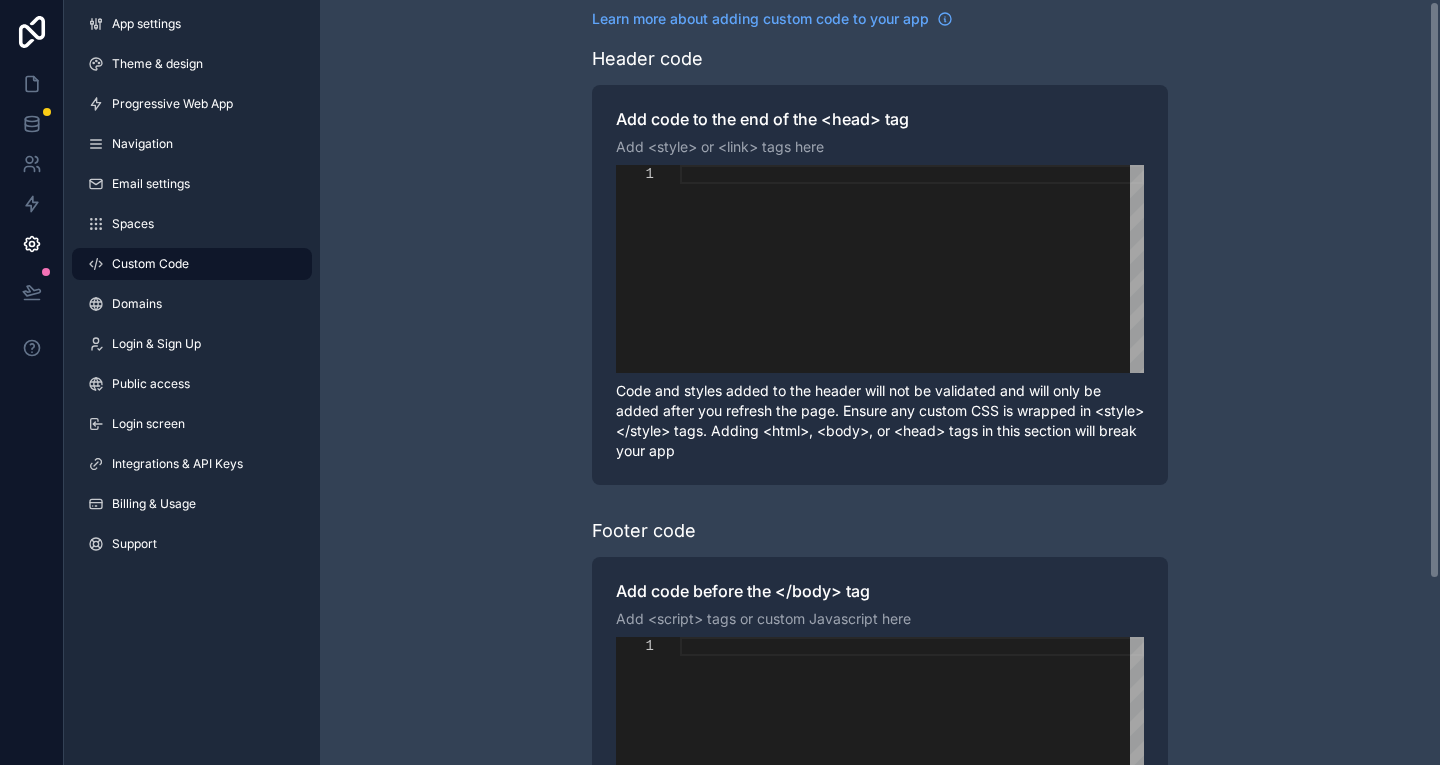 scroll, scrollTop: 0, scrollLeft: 0, axis: both 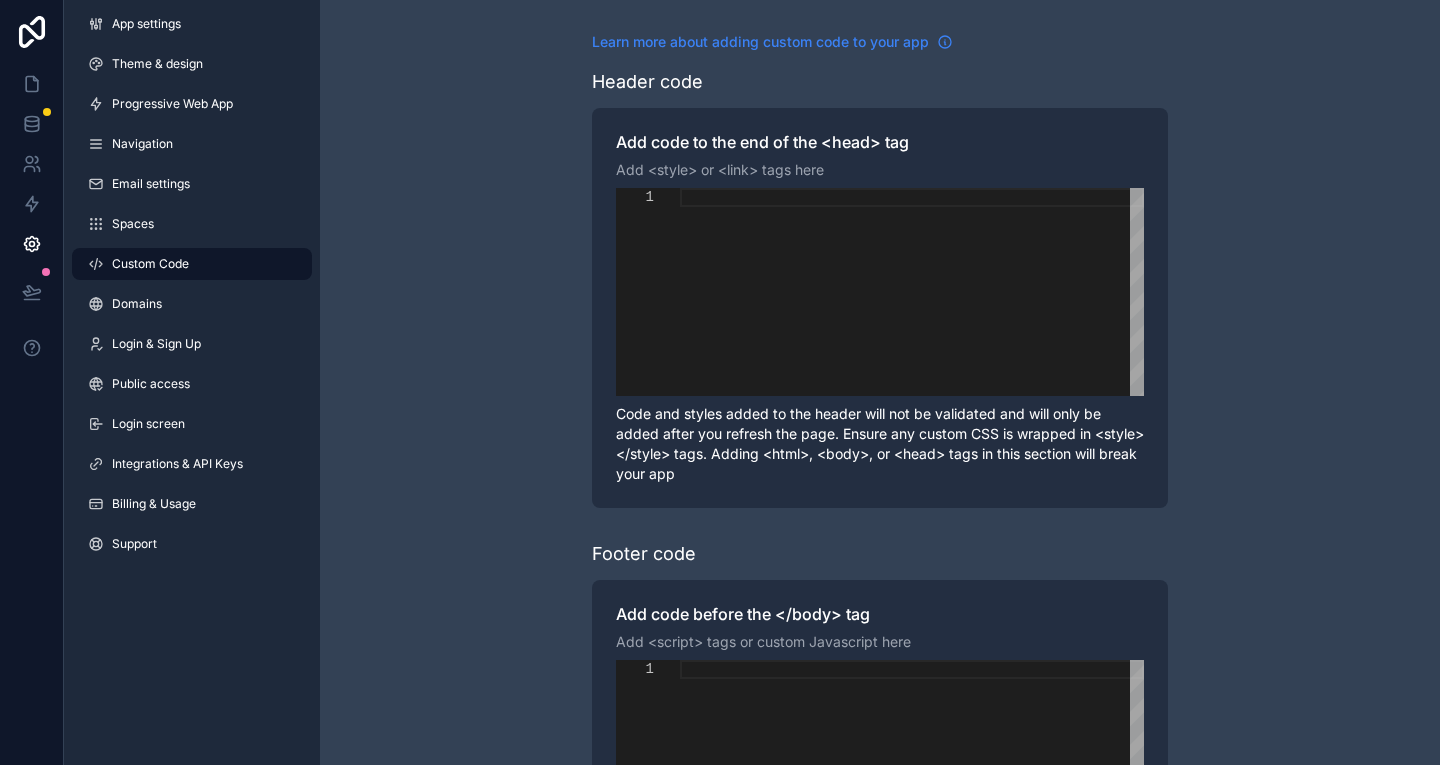 click on "Learn more about adding custom code to your app" at bounding box center (760, 42) 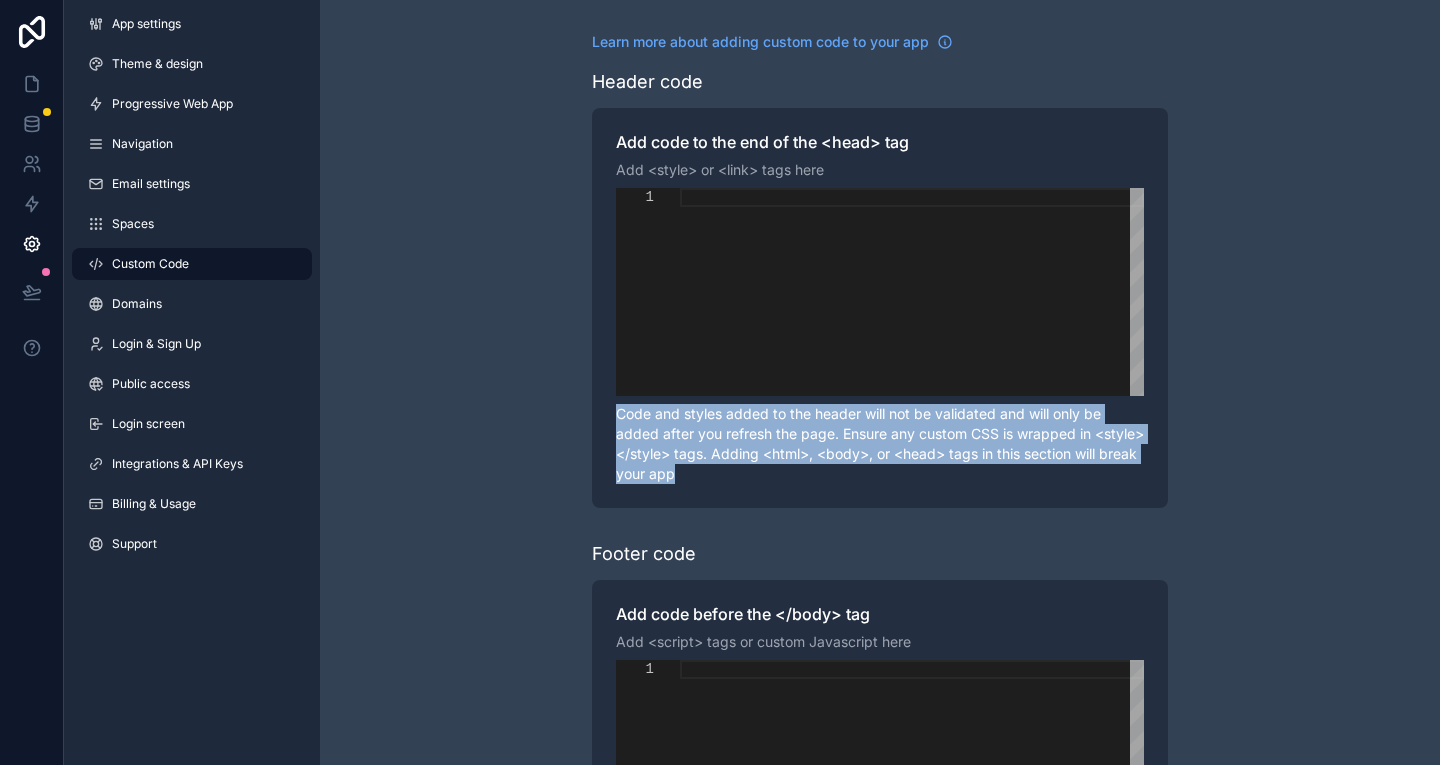 drag, startPoint x: 614, startPoint y: 422, endPoint x: 1152, endPoint y: 470, distance: 540.137 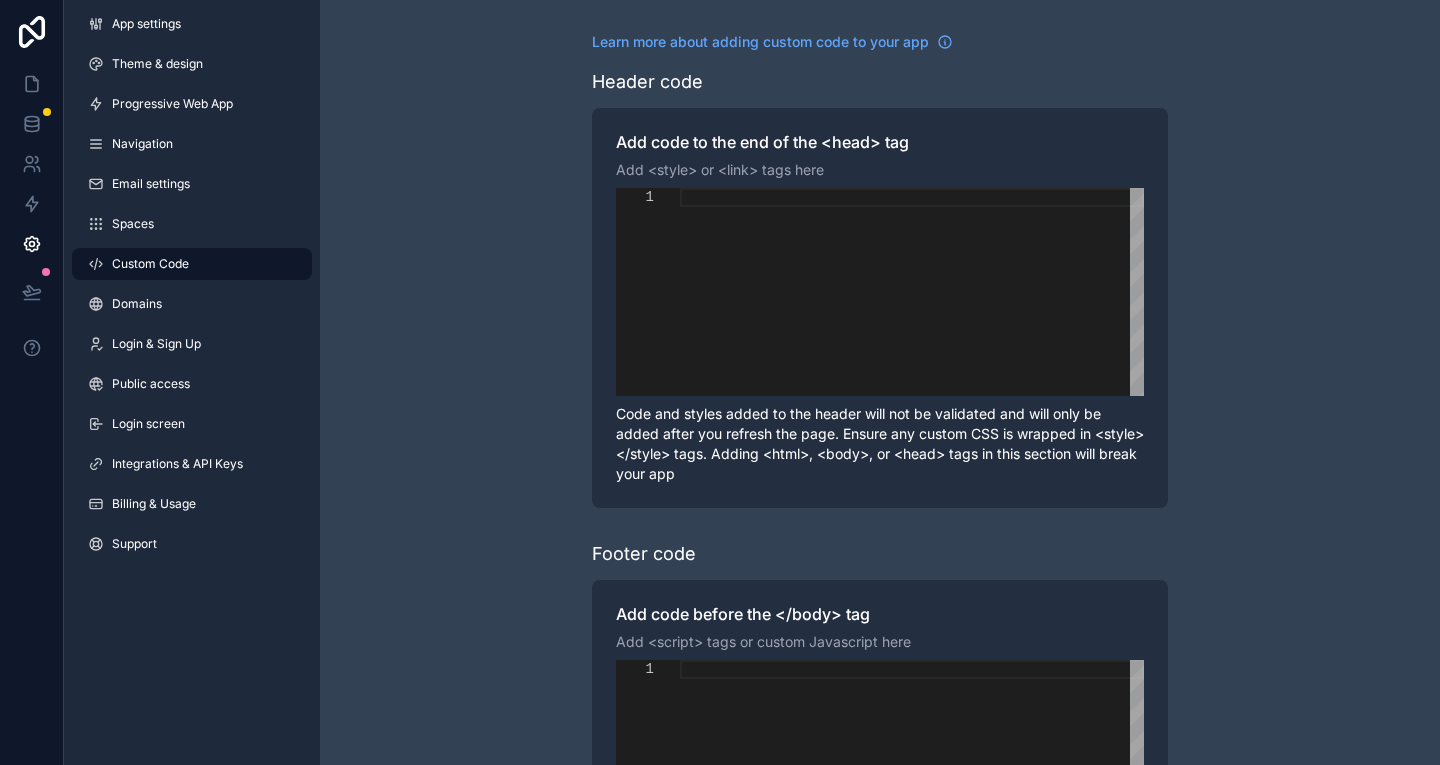 click on "Learn more about adding custom code to your app Header code Add code to the end of the <head> tag Add <style> or <link> tags here 1 Enter to Rename, Shift+Enter to Preview Code and styles added to the header will not be validated and will only be added after you refresh the page. Ensure any custom CSS is wrapped in <style></style> tags. Adding <html>, <body>, or <head> tags in this section will break your app Footer code Add code before the </body> tag Add <script> tags or custom Javascript here 1 Enter to Rename, Shift+Enter to Preview Code added to the footer will not be validated and will only be added after you refresh the page. Ensure any custom Javascript is wrapped in <script></script> tags. Adding <html>, <body>, or <head> tags in this section will break your webapp" at bounding box center (880, 506) 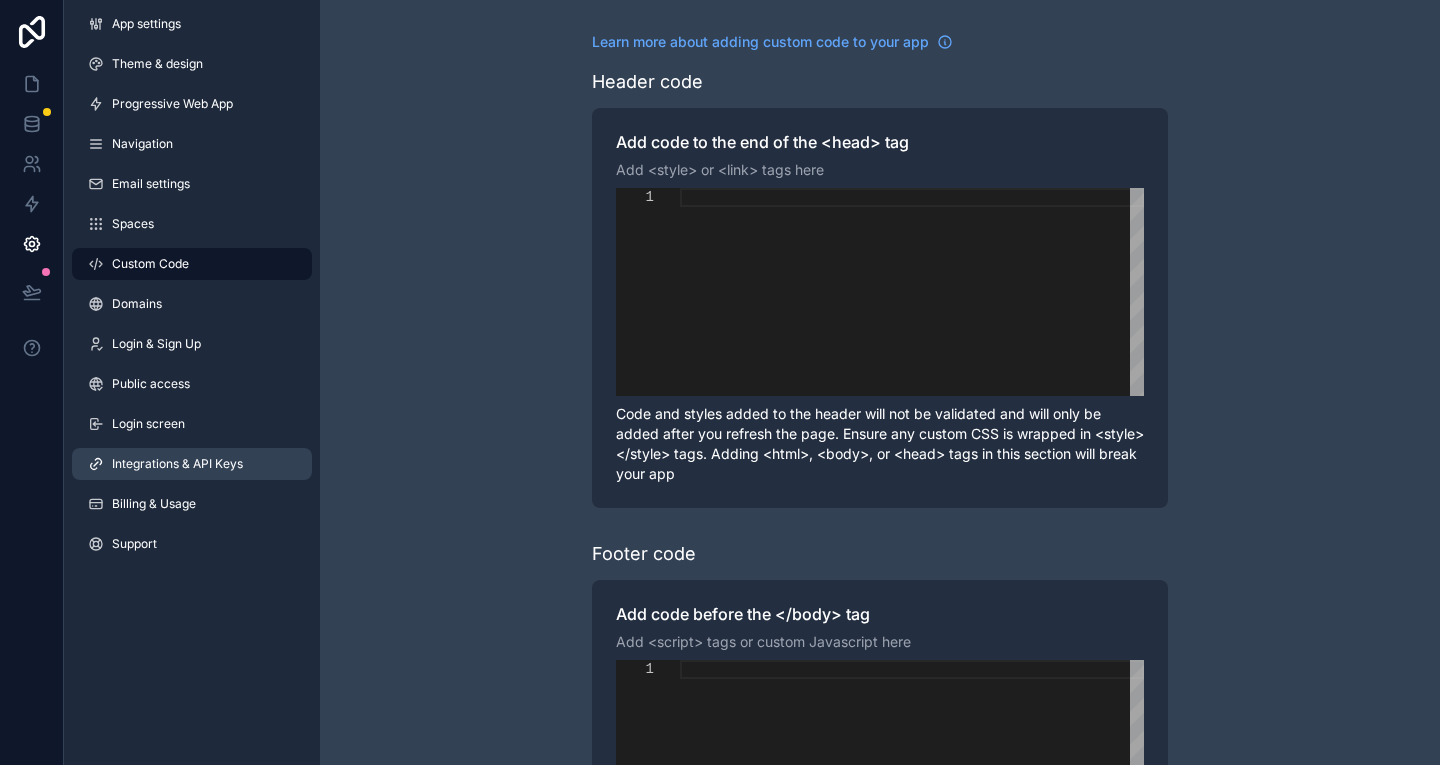 click on "Integrations & API Keys" at bounding box center (177, 464) 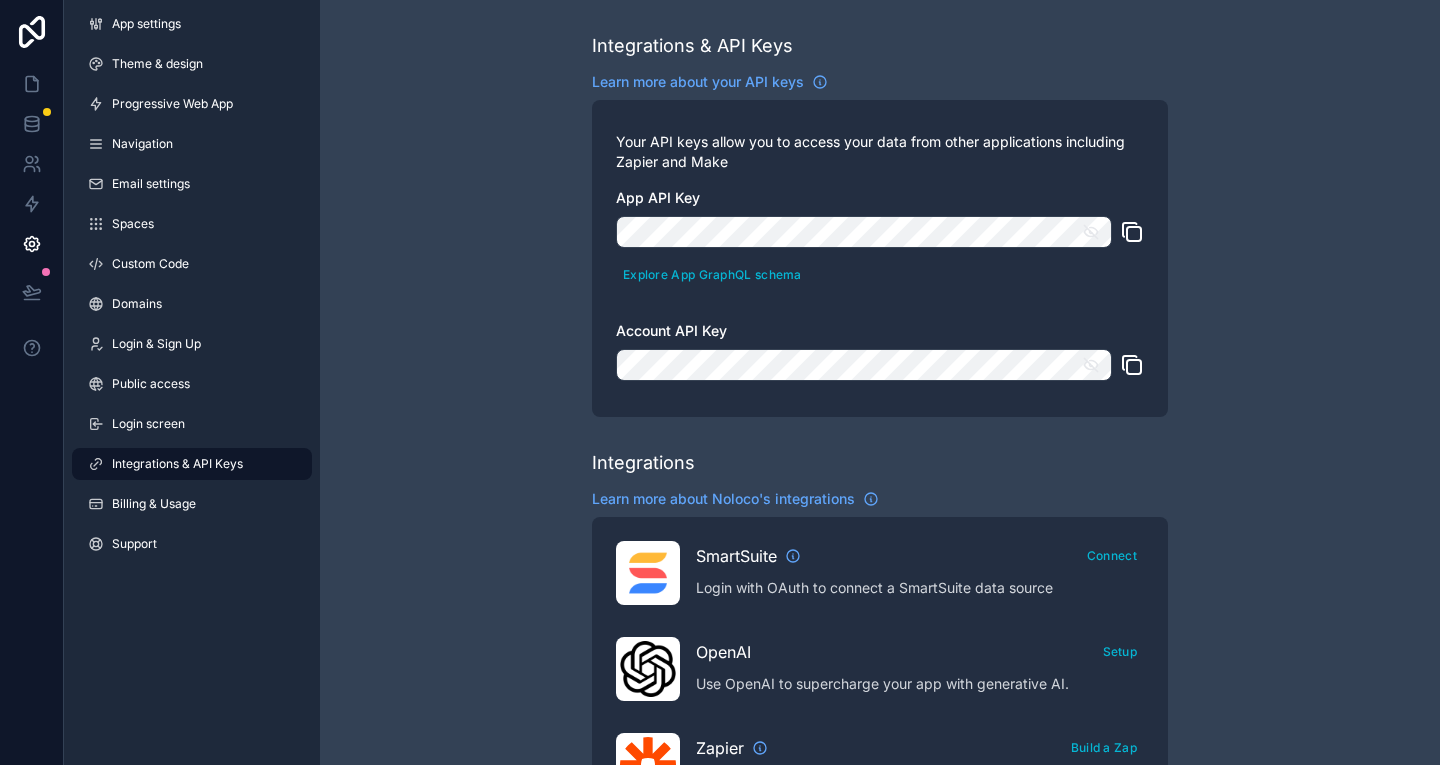 click at bounding box center [1097, 232] 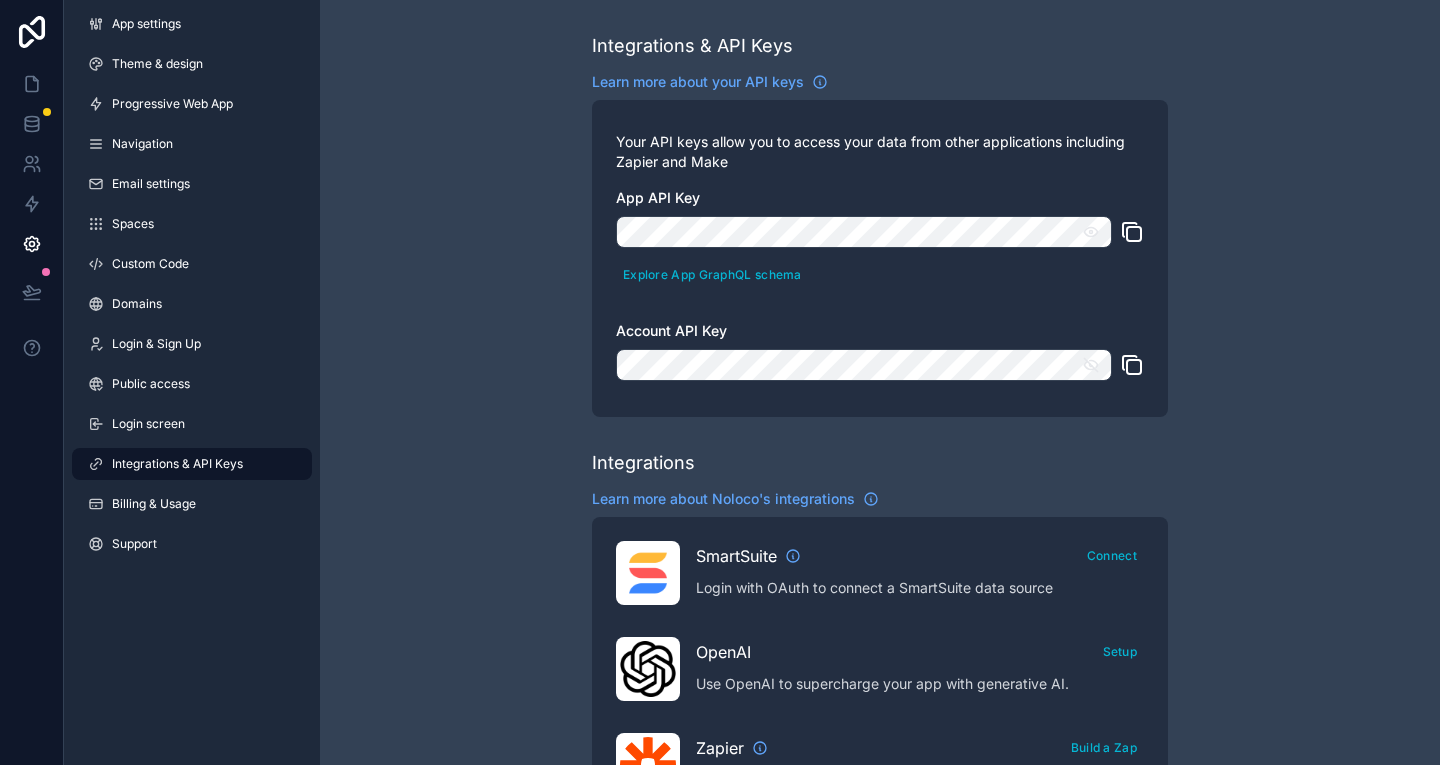click 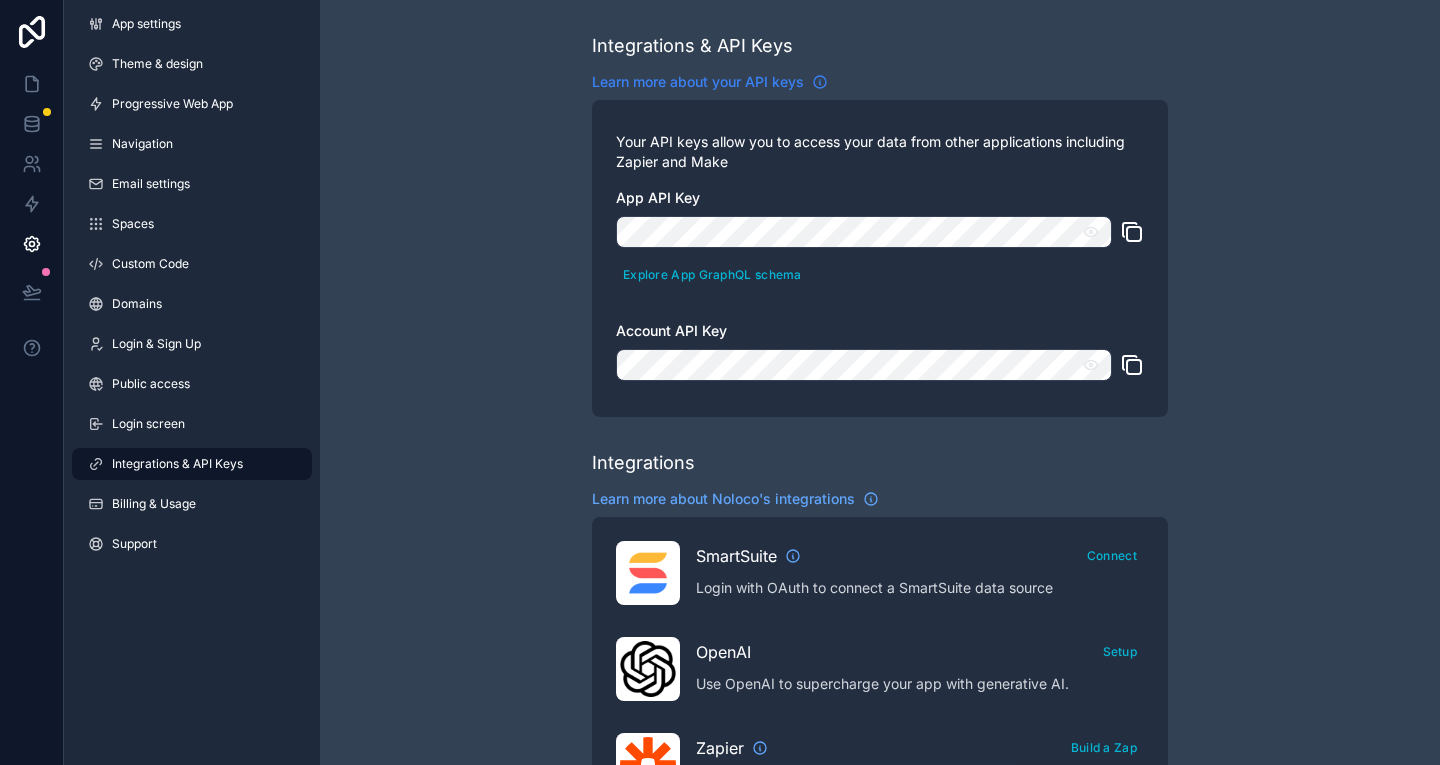 click on "Learn more about your API keys" at bounding box center [698, 82] 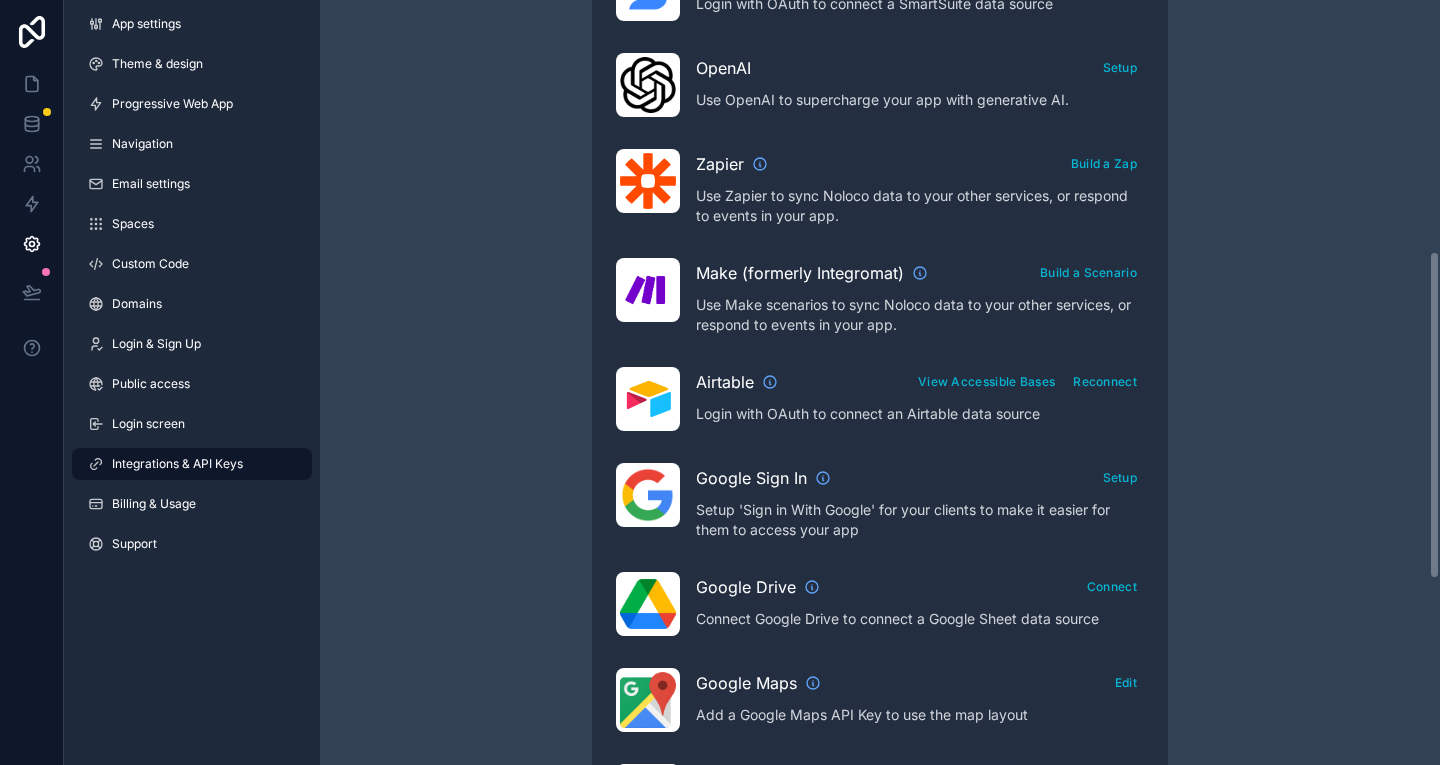 scroll, scrollTop: 900, scrollLeft: 0, axis: vertical 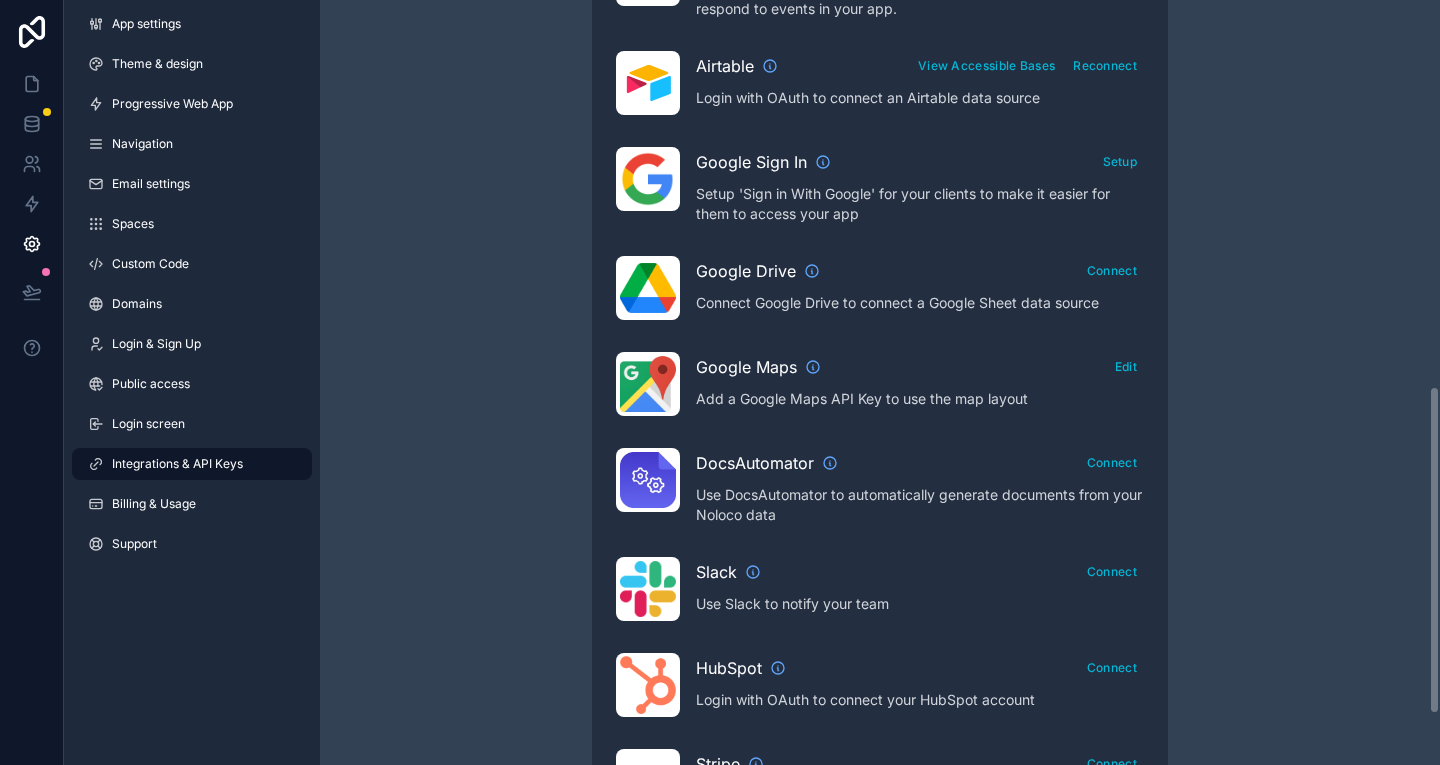 click on "App settings Theme & design Progressive Web App Navigation Email settings Spaces Custom Code Domains Login & Sign Up Public access Login screen Integrations & API Keys Billing & Usage Support" at bounding box center (192, 288) 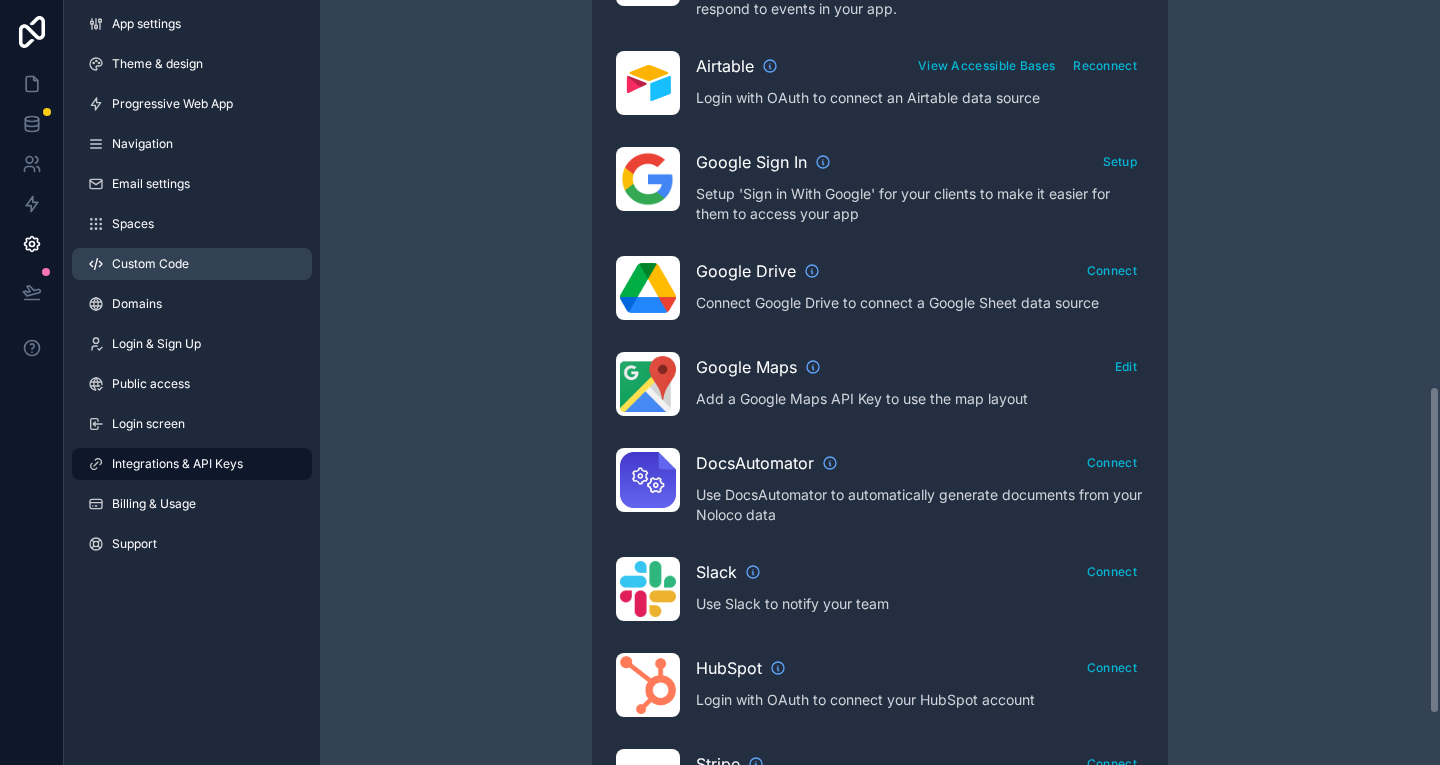 click on "Custom Code" at bounding box center [150, 264] 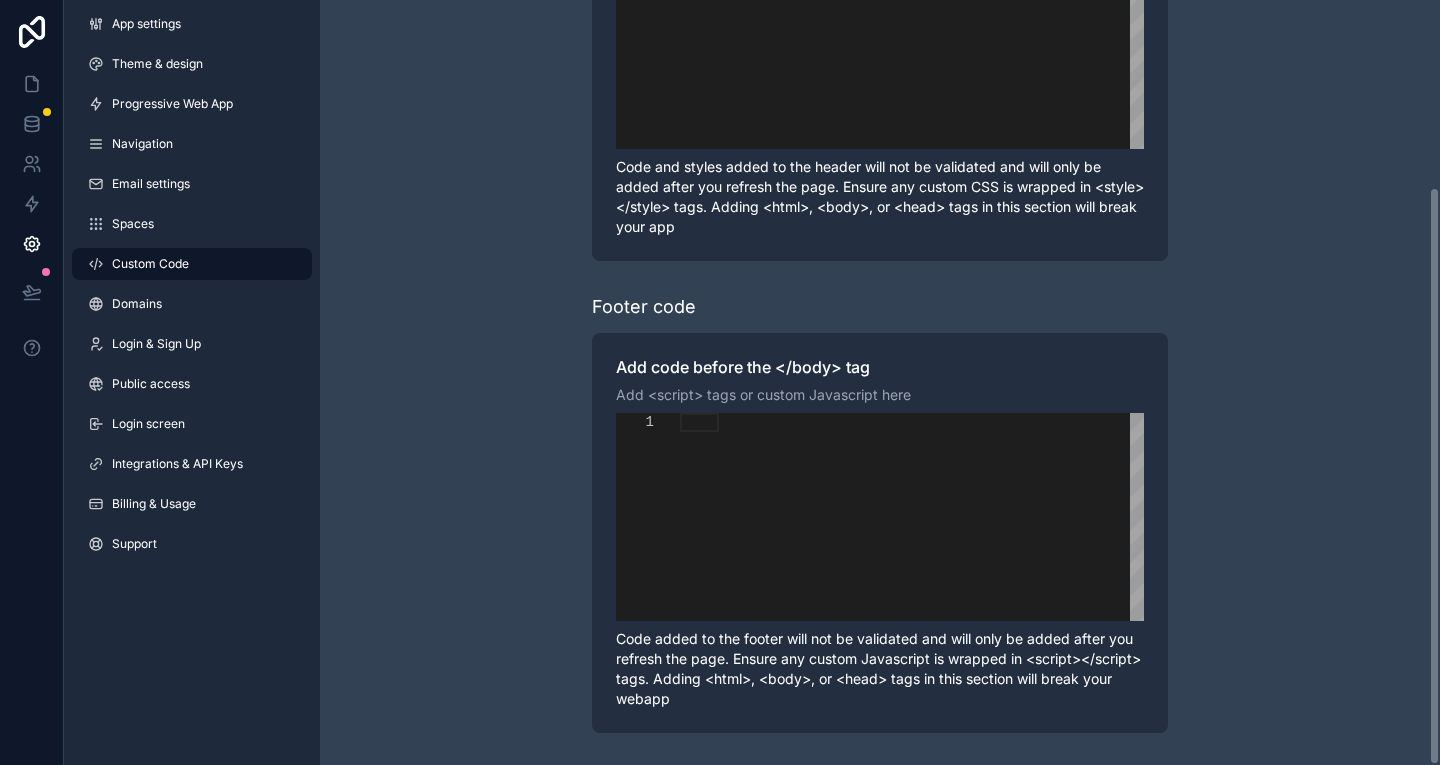 scroll, scrollTop: 247, scrollLeft: 0, axis: vertical 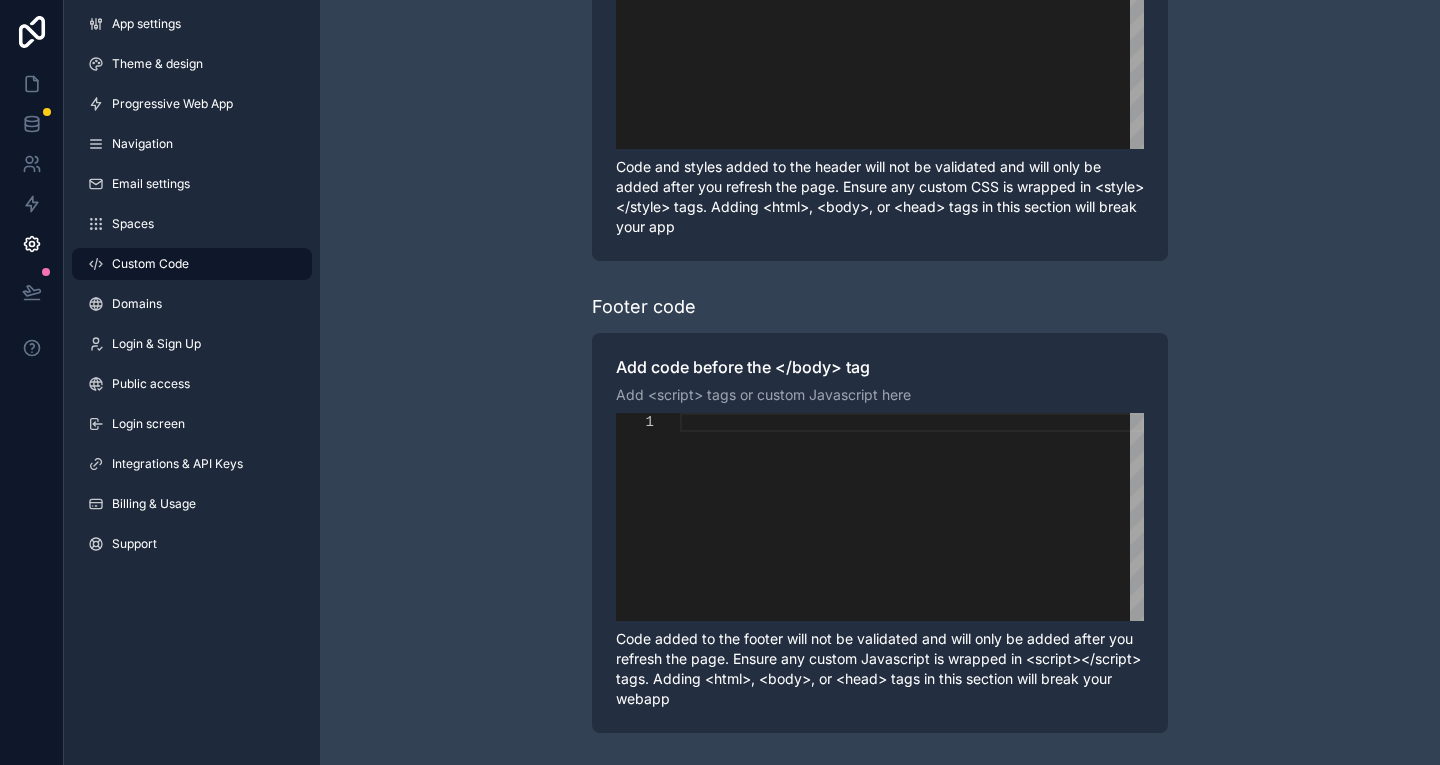 click on "Learn more about adding custom code to your app Header code Add code to the end of the <head> tag Add <style> or <link> tags here 1 Enter to Rename, Shift+Enter to Preview Code and styles added to the header will not be validated and will only be added after you refresh the page. Ensure any custom CSS is wrapped in <style></style> tags. Adding <html>, <body>, or <head> tags in this section will break your app Footer code Add code before the </body> tag Add <script> tags or custom Javascript here 1 Enter to Rename, Shift+Enter to Preview Code added to the footer will not be validated and will only be added after you refresh the page. Ensure any custom Javascript is wrapped in <script></script> tags. Adding <html>, <body>, or <head> tags in this section will break your webapp" at bounding box center [880, 259] 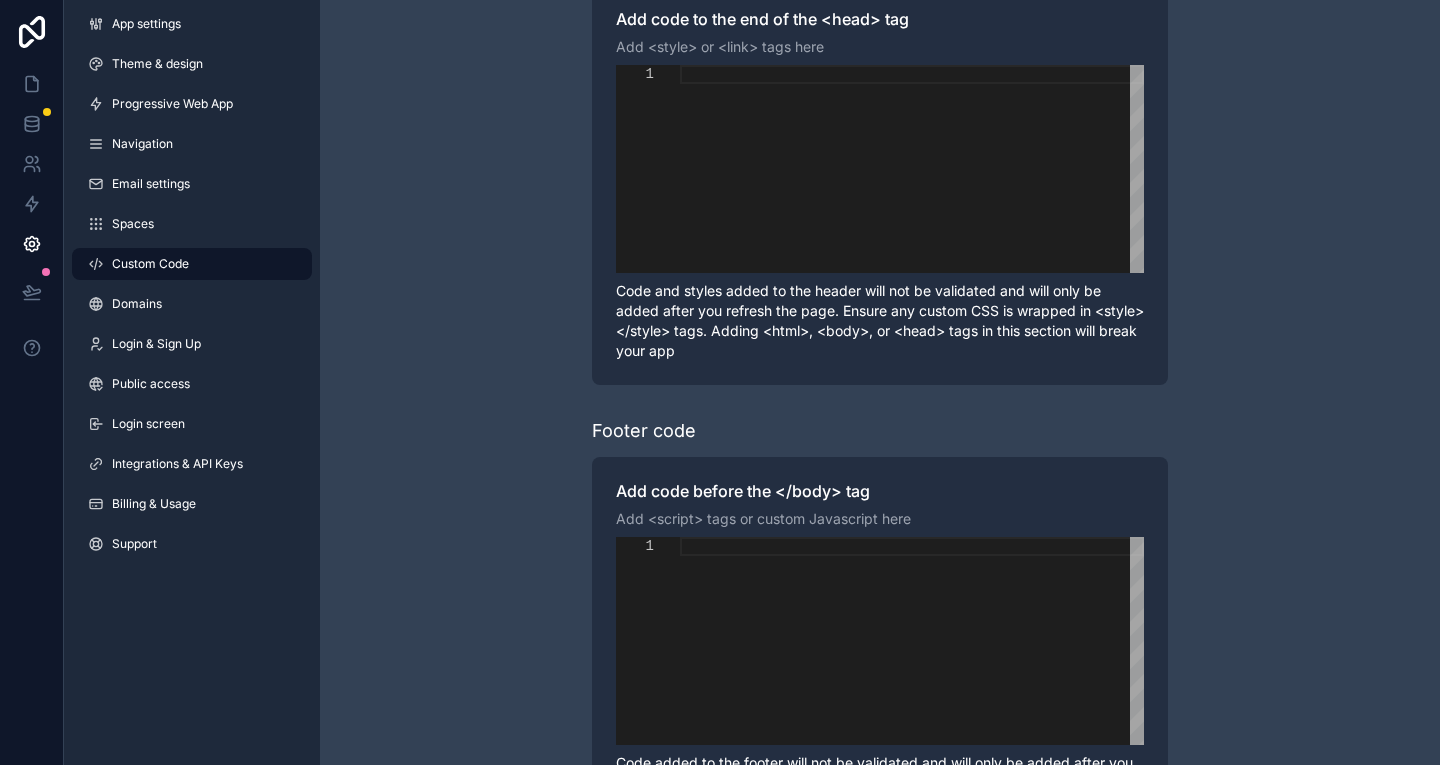 scroll, scrollTop: 247, scrollLeft: 0, axis: vertical 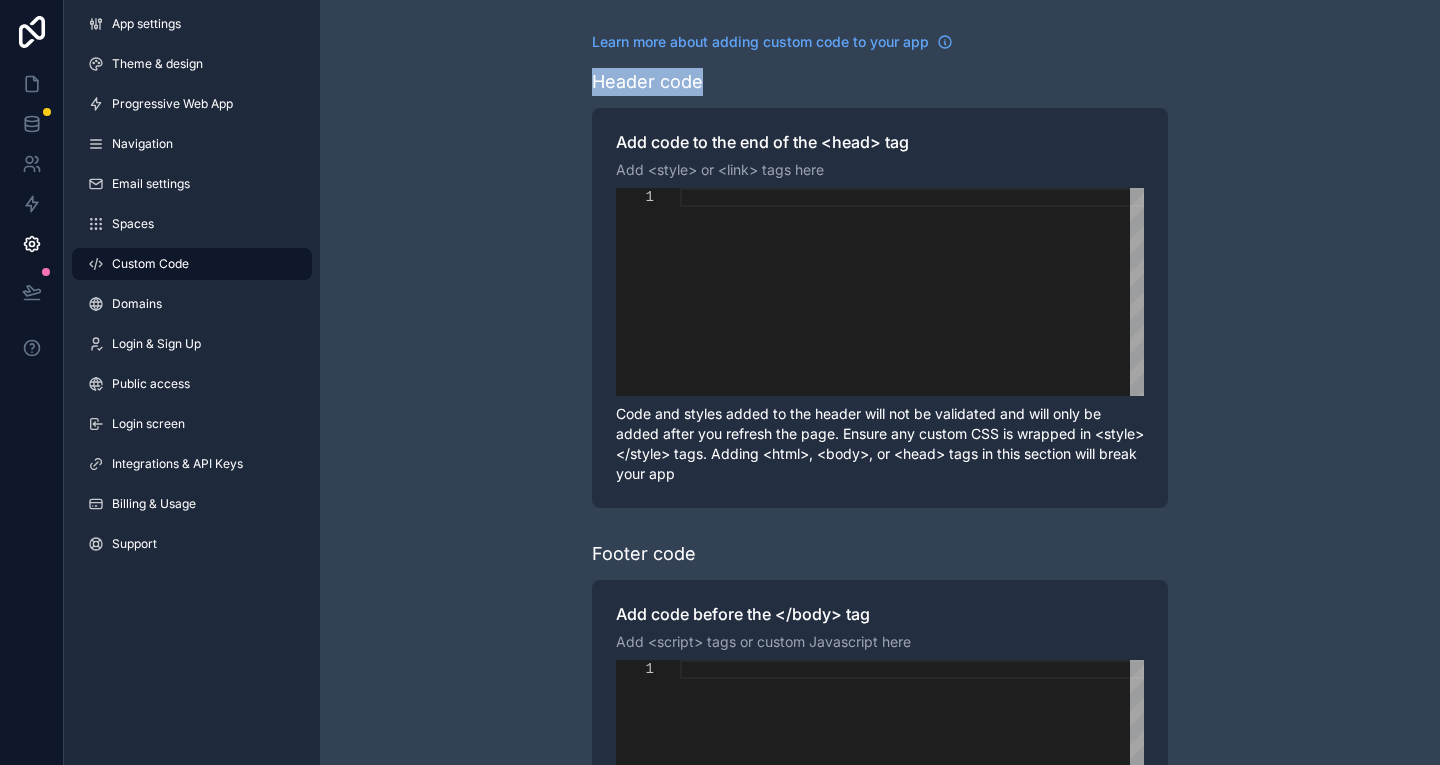 drag, startPoint x: 617, startPoint y: 84, endPoint x: 534, endPoint y: 83, distance: 83.00603 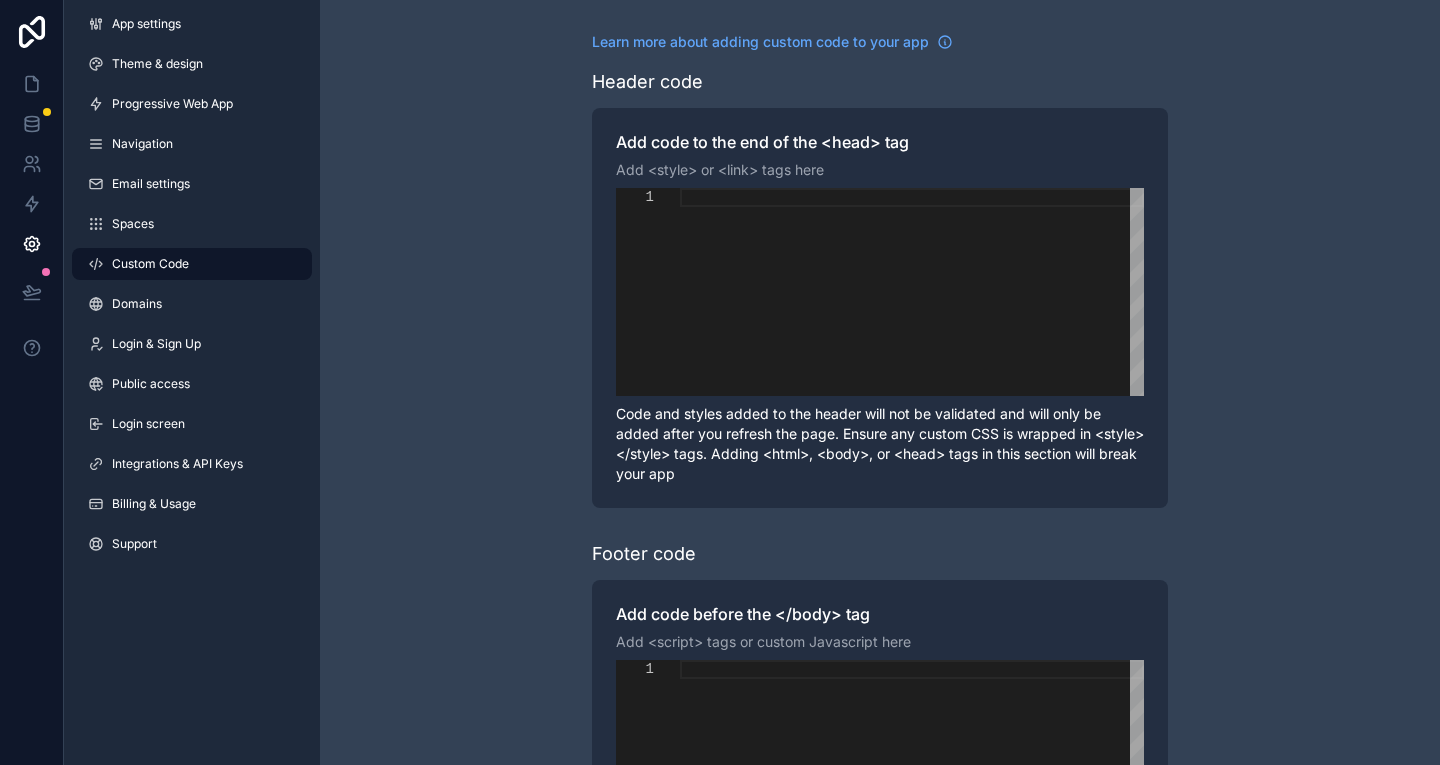 click on "Learn more about adding custom code to your app Header code Add code to the end of the <head> tag Add <style> or <link> tags here 1 Enter to Rename, Shift+Enter to Preview Code and styles added to the header will not be validated and will only be added after you refresh the page. Ensure any custom CSS is wrapped in <style></style> tags. Adding <html>, <body>, or <head> tags in this section will break your app Footer code Add code before the </body> tag Add <script> tags or custom Javascript here 1 Enter to Rename, Shift+Enter to Preview Code added to the footer will not be validated and will only be added after you refresh the page. Ensure any custom Javascript is wrapped in <script></script> tags. Adding <html>, <body>, or <head> tags in this section will break your webapp" at bounding box center (880, 506) 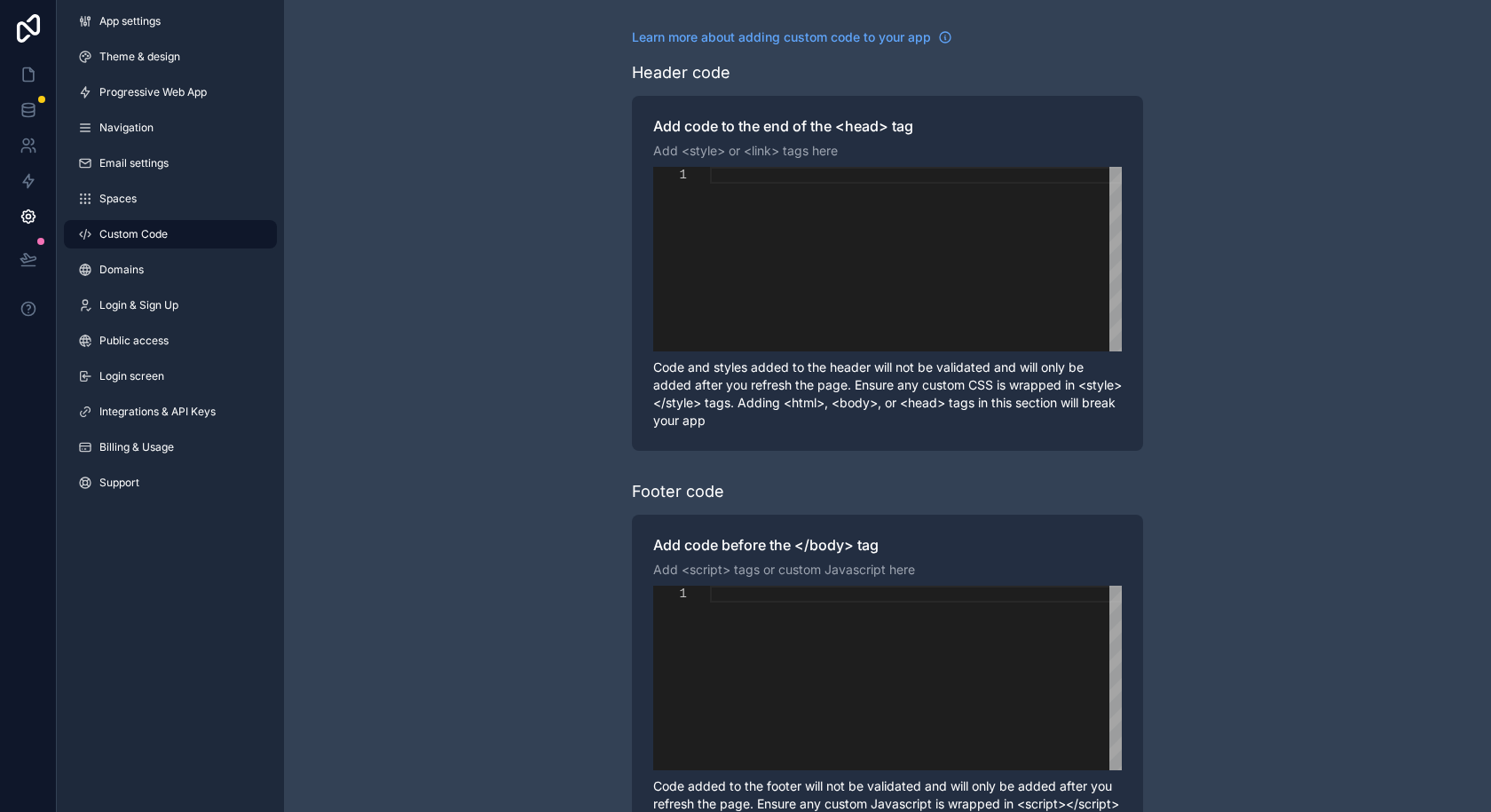 click on "Learn more about adding custom code to your app Header code Add code to the end of the <head> tag Add <style> or <link> tags here 1 Enter to Rename, Shift+Enter to Preview Code and styles added to the header will not be validated and will only be added after you refresh the page. Ensure any custom CSS is wrapped in <style></style> tags. Adding <html>, <body>, or <head> tags in this section will break your app Footer code Add code before the </body> tag Add <script> tags or custom Javascript here 1 Enter to Rename, Shift+Enter to Preview Code added to the footer will not be validated and will only be added after you refresh the page. Ensure any custom Javascript is wrapped in <script></script> tags. Adding <html>, <body>, or <head> tags in this section will break your webapp" at bounding box center [888, 449] 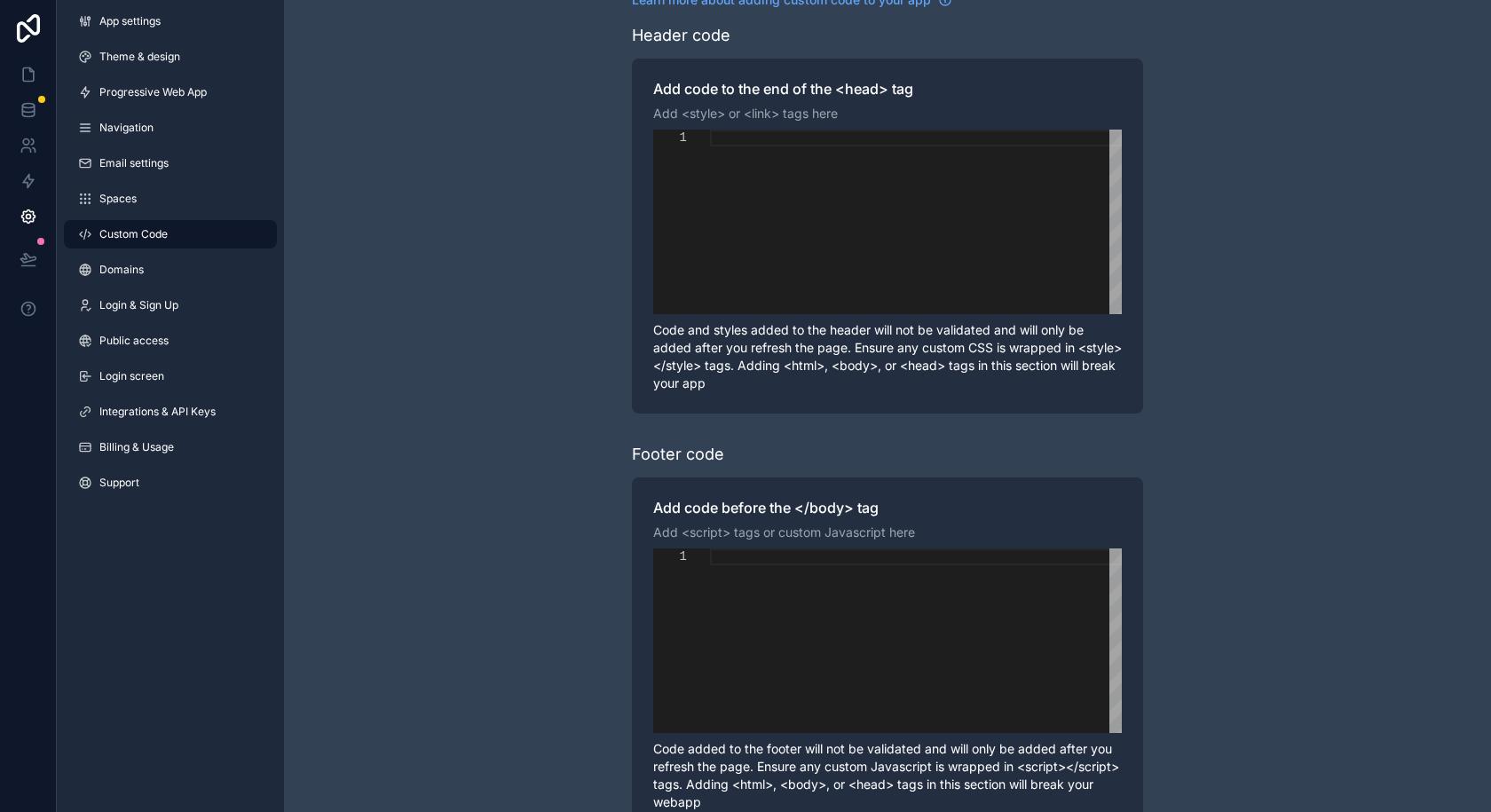 scroll, scrollTop: 86, scrollLeft: 0, axis: vertical 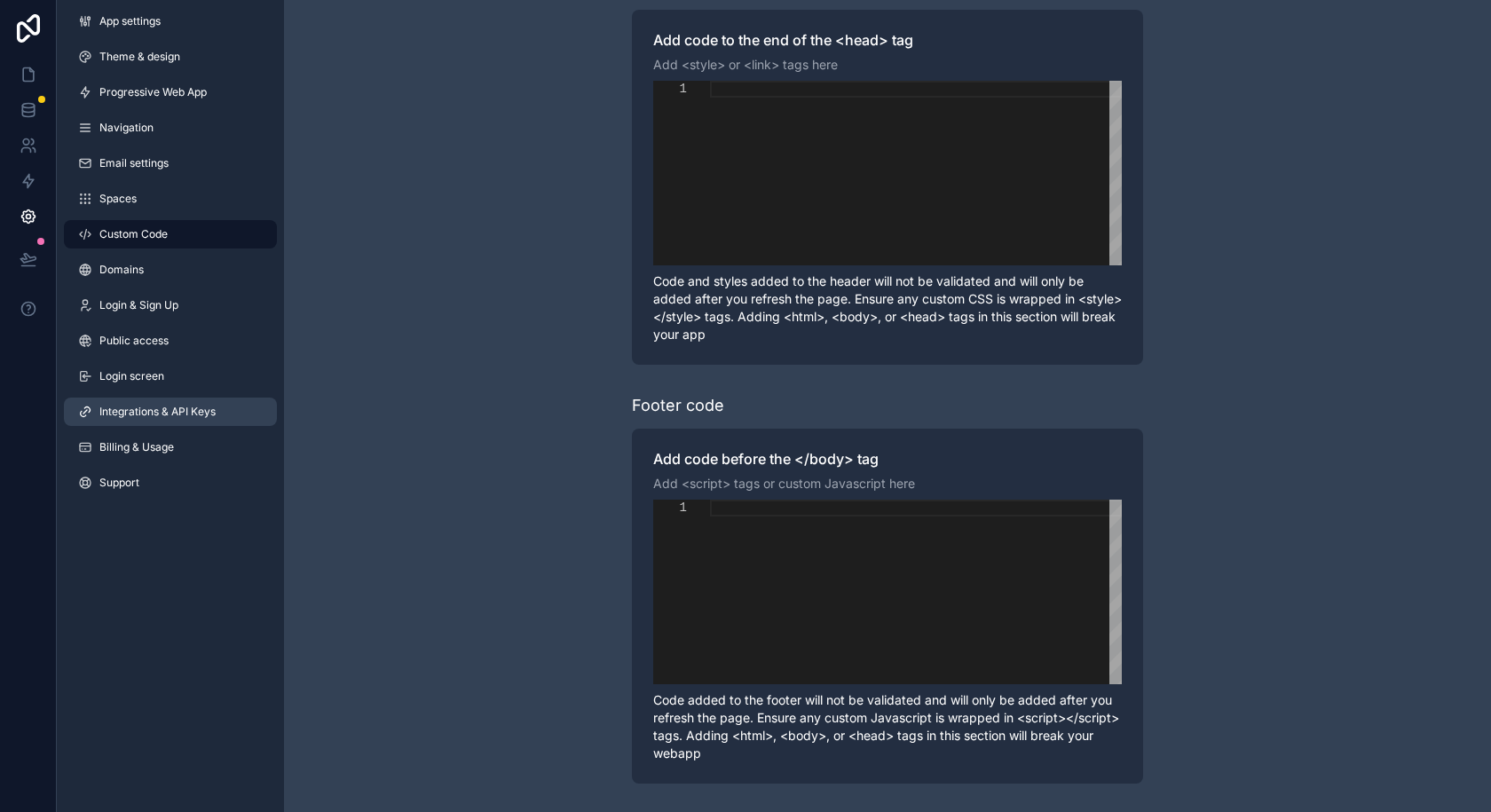 click on "Integrations & API Keys" at bounding box center [157, 412] 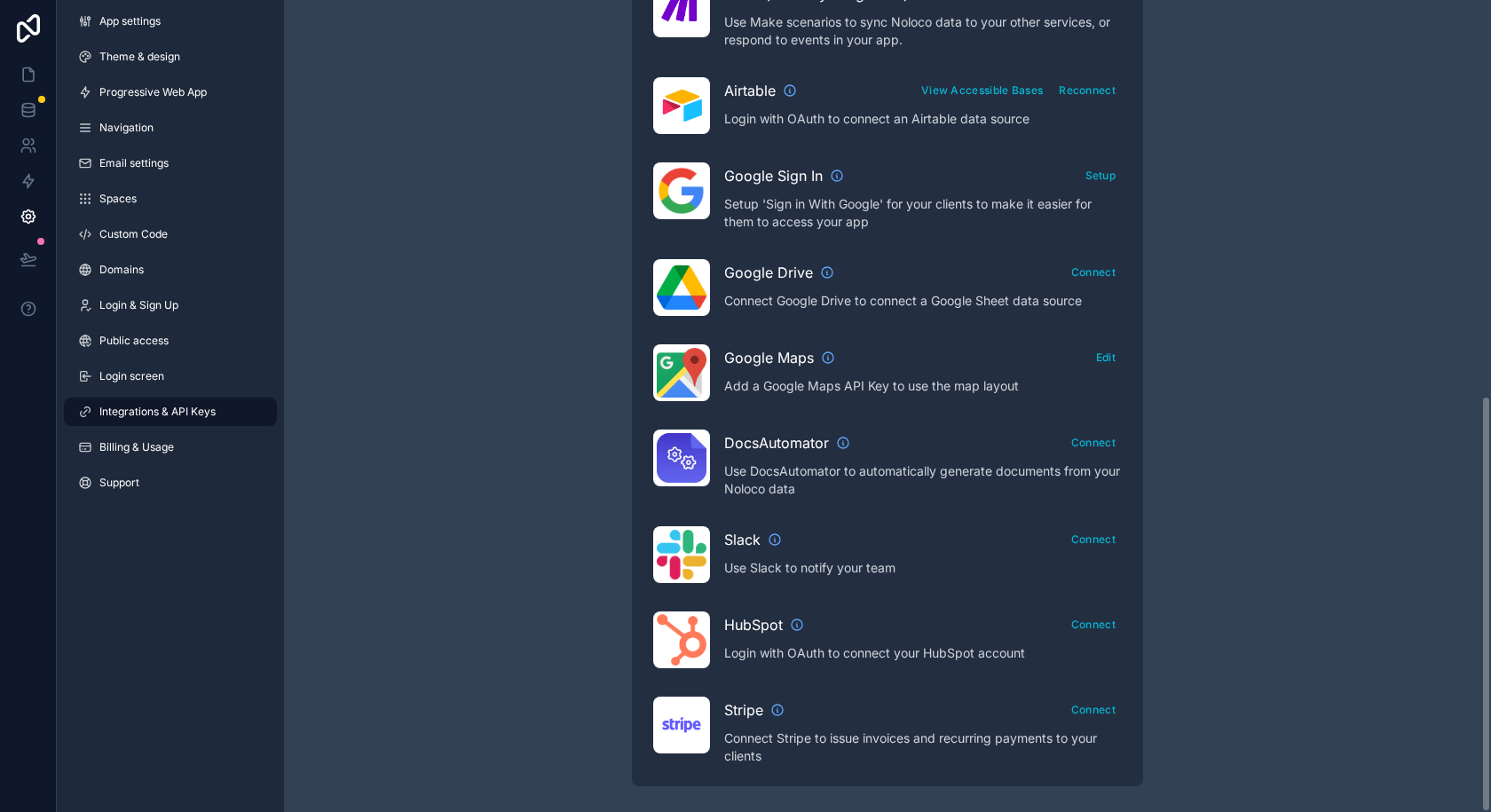 scroll, scrollTop: 769, scrollLeft: 0, axis: vertical 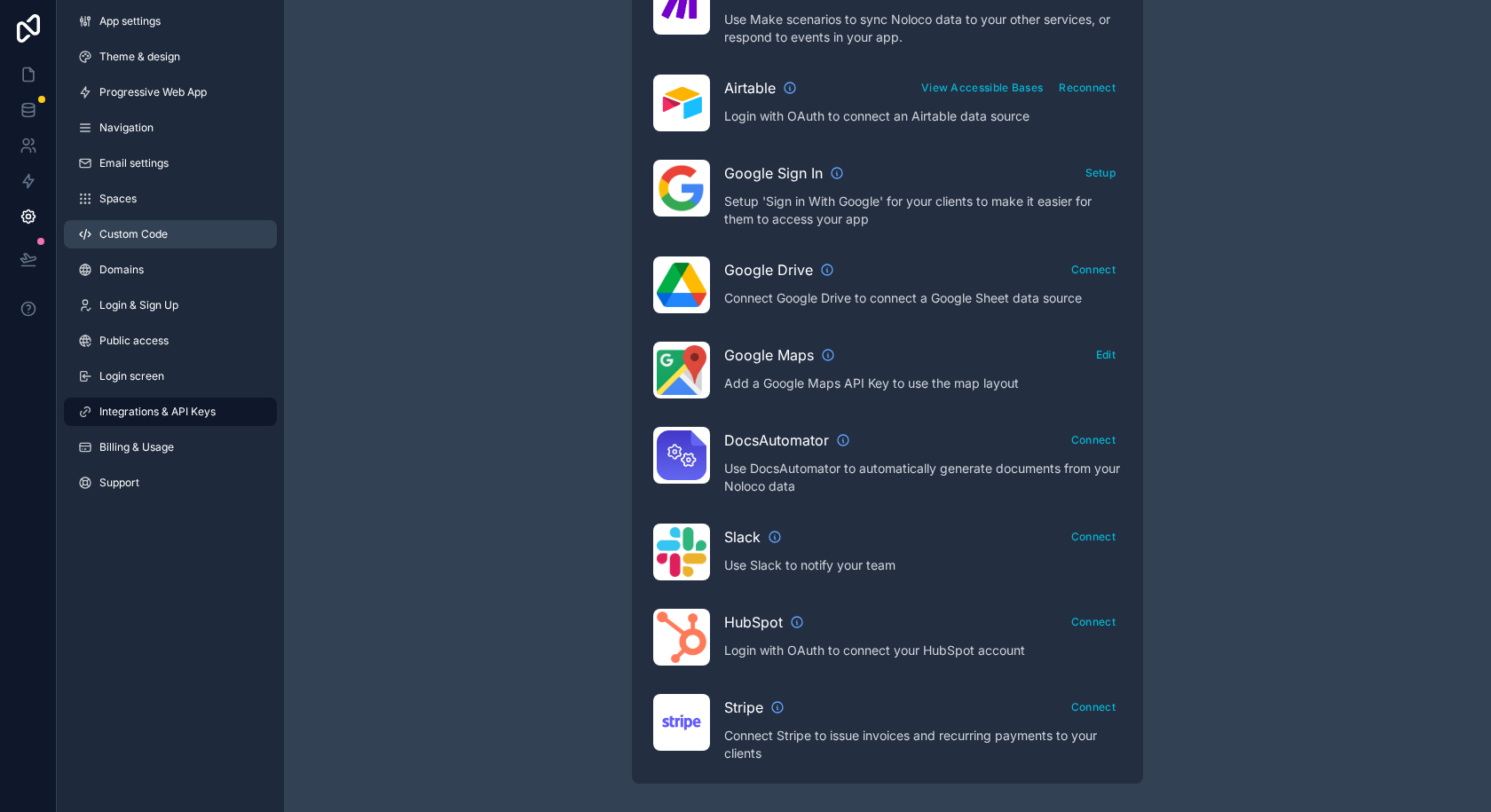 click on "Custom Code" at bounding box center (133, 234) 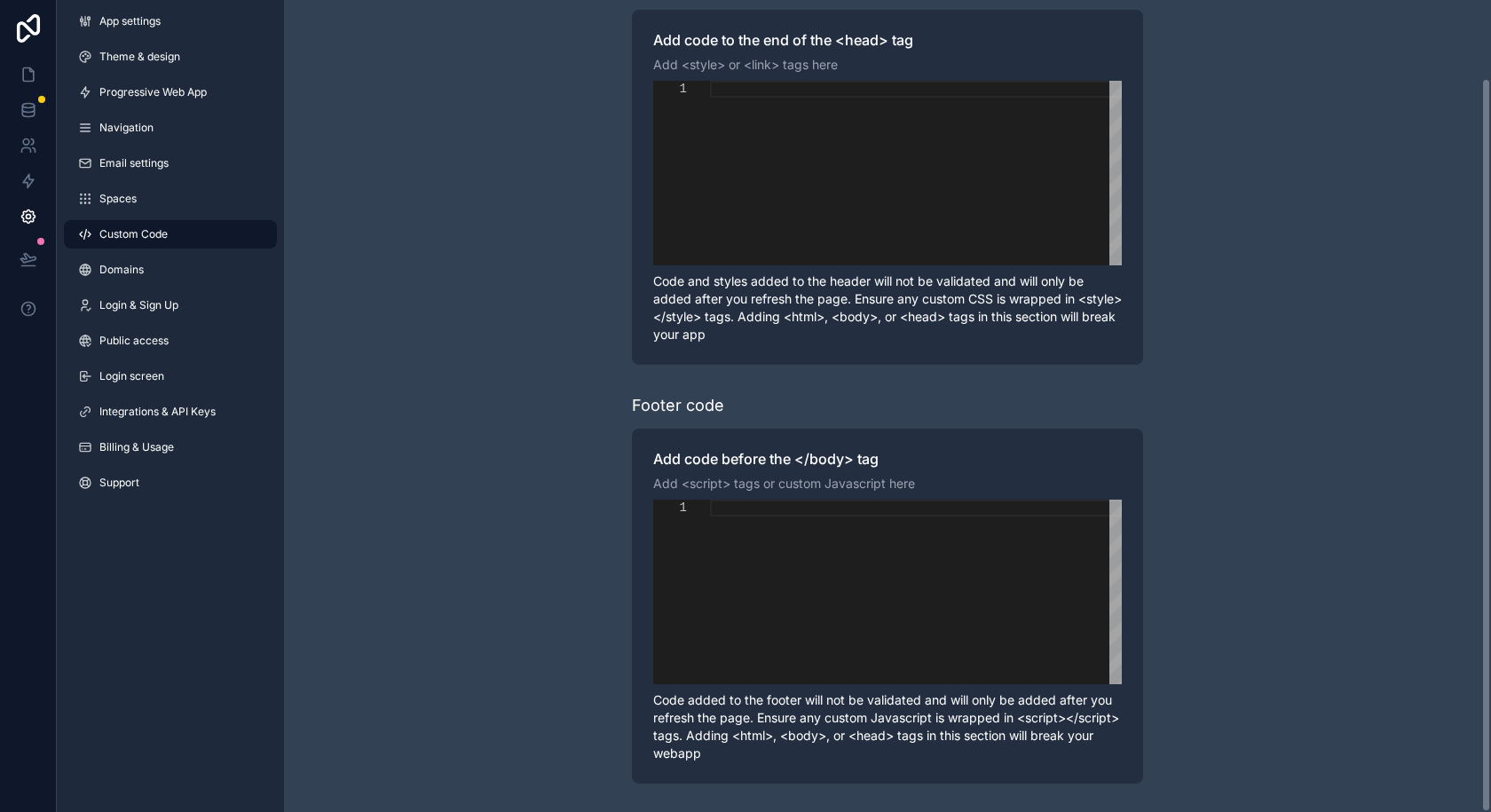 scroll, scrollTop: 86, scrollLeft: 0, axis: vertical 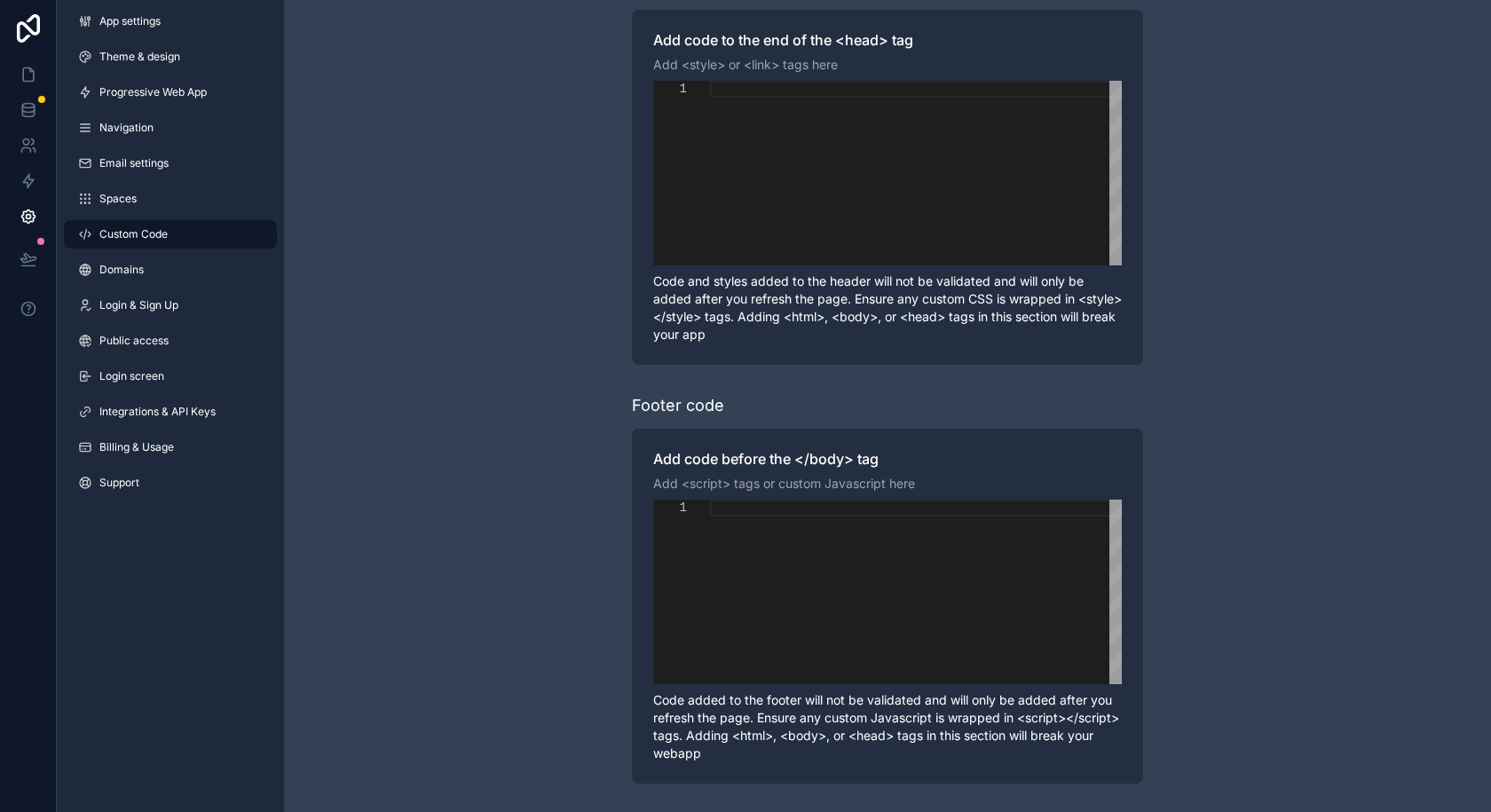 click on "Learn more about adding custom code to your app Header code Add code to the end of the <head> tag Add <style> or <link> tags here 1 Enter to Rename, Shift+Enter to Preview Code and styles added to the header will not be validated and will only be added after you refresh the page. Ensure any custom CSS is wrapped in <style></style> tags. Adding <html>, <body>, or <head> tags in this section will break your app Footer code Add code before the </body> tag Add <script> tags or custom Javascript here 1 Enter to Rename, Shift+Enter to Preview Code added to the footer will not be validated and will only be added after you refresh the page. Ensure any custom Javascript is wrapped in <script></script> tags. Adding <html>, <body>, or <head> tags in this section will break your webapp" at bounding box center (888, 363) 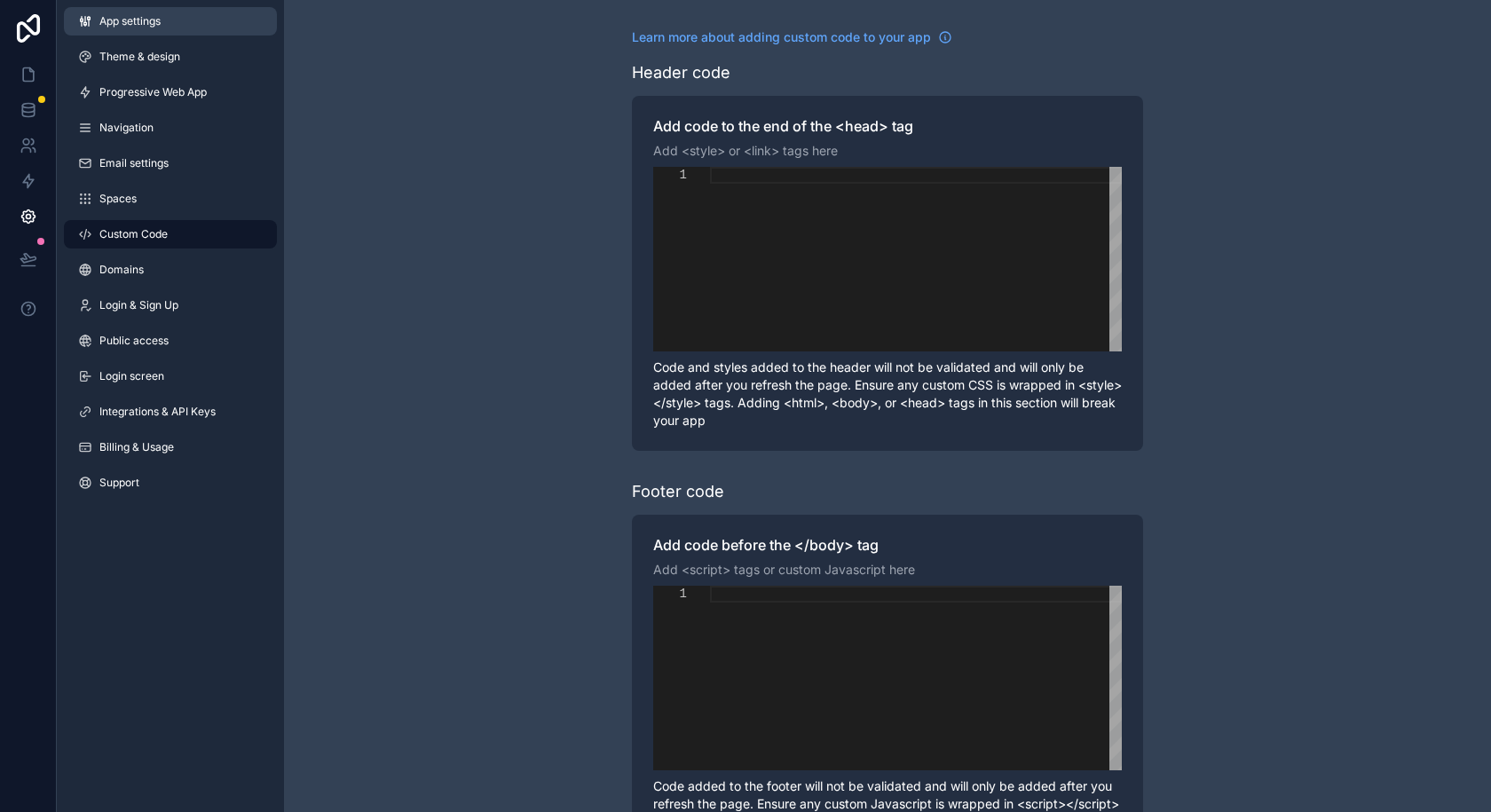 click on "App settings" at bounding box center [170, 21] 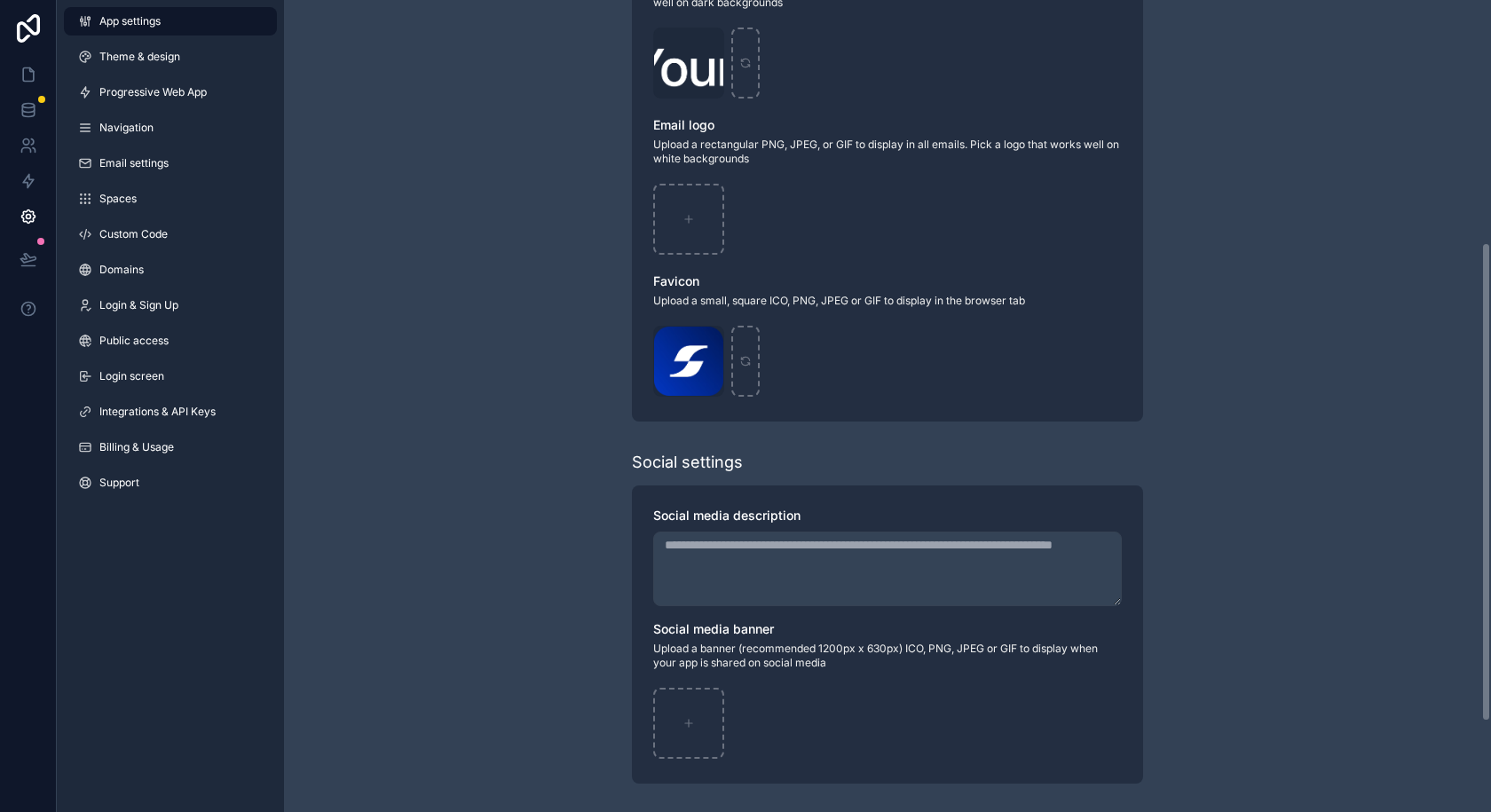 scroll, scrollTop: 29, scrollLeft: 0, axis: vertical 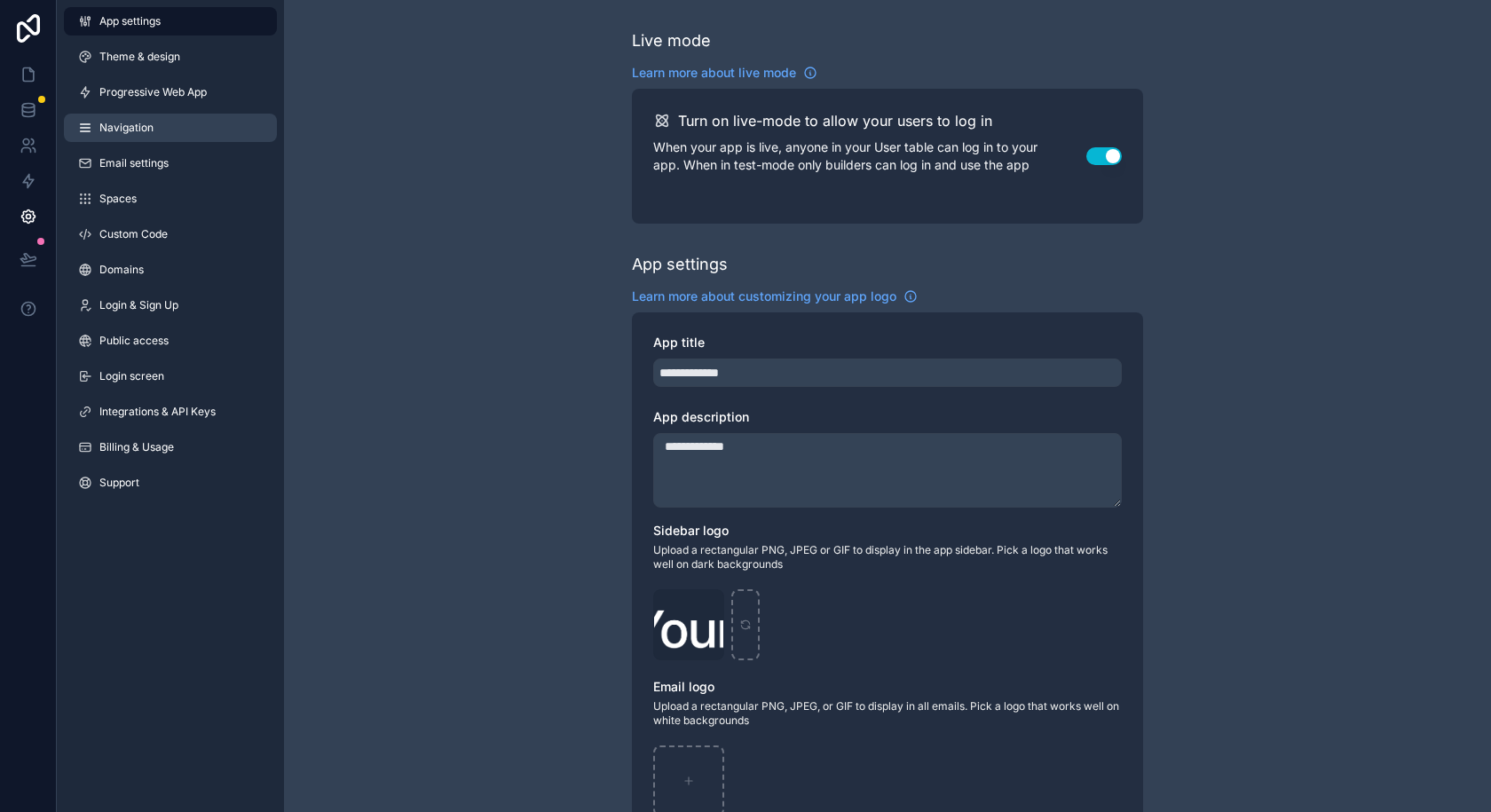 click on "Navigation" at bounding box center (170, 128) 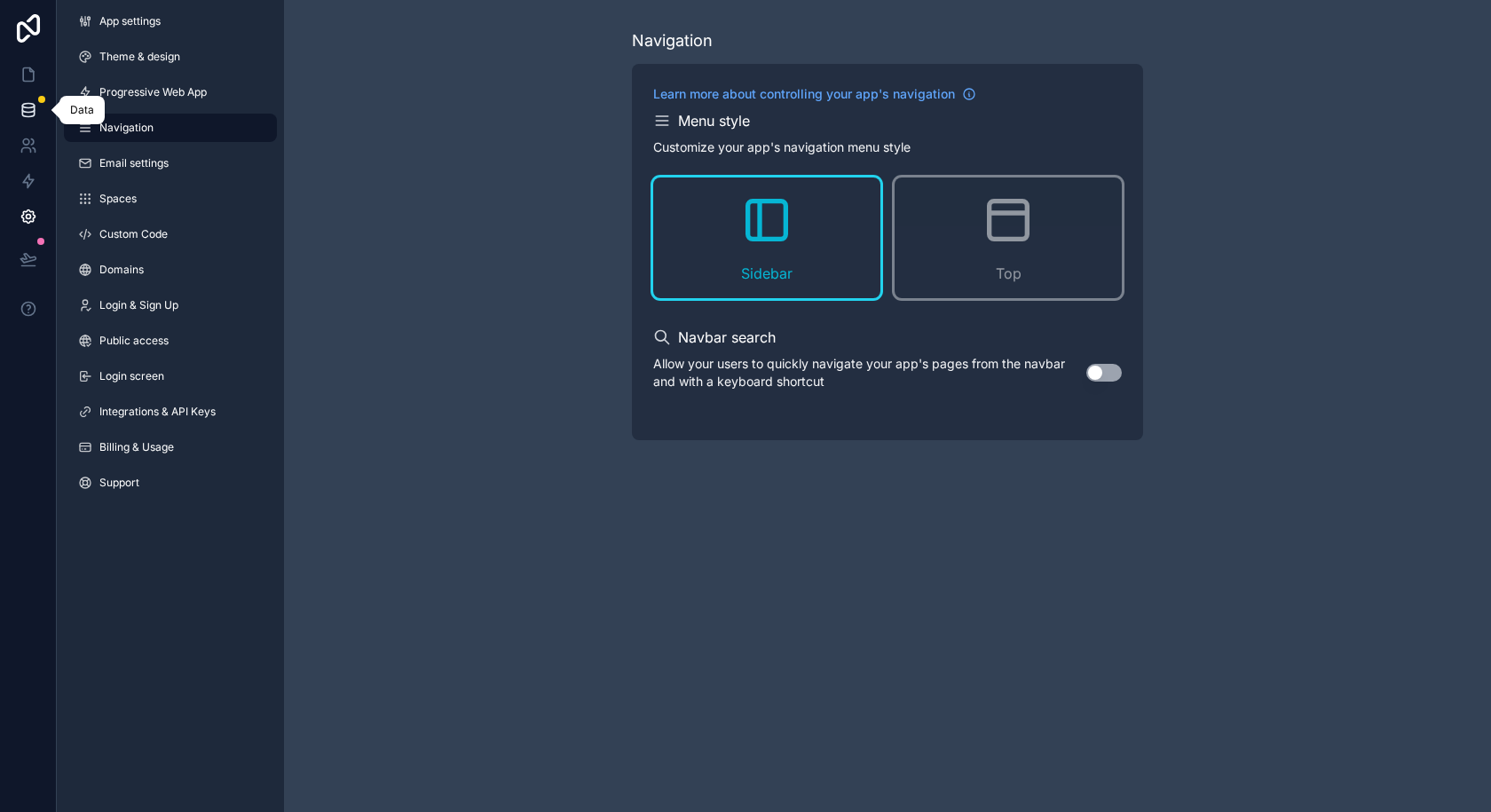 click 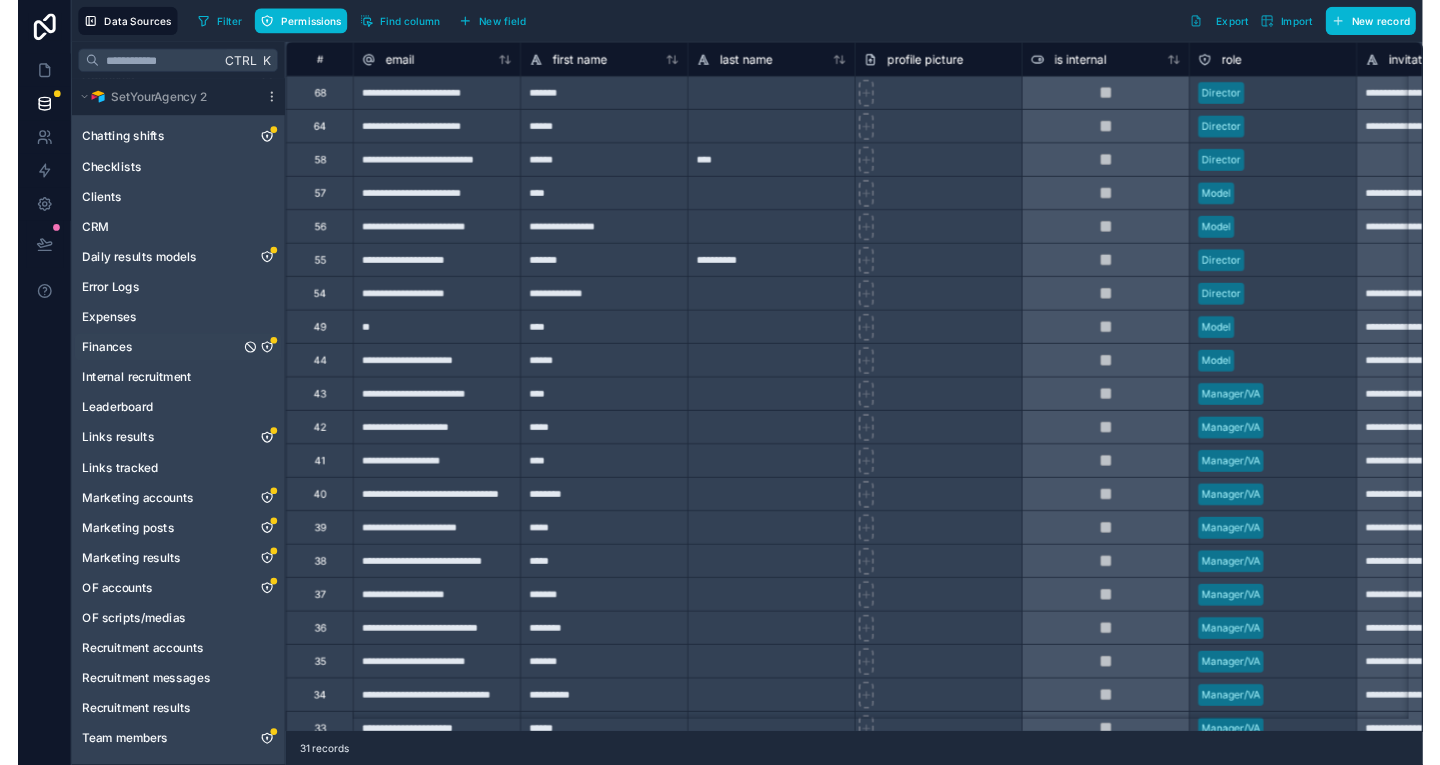 scroll, scrollTop: 266, scrollLeft: 0, axis: vertical 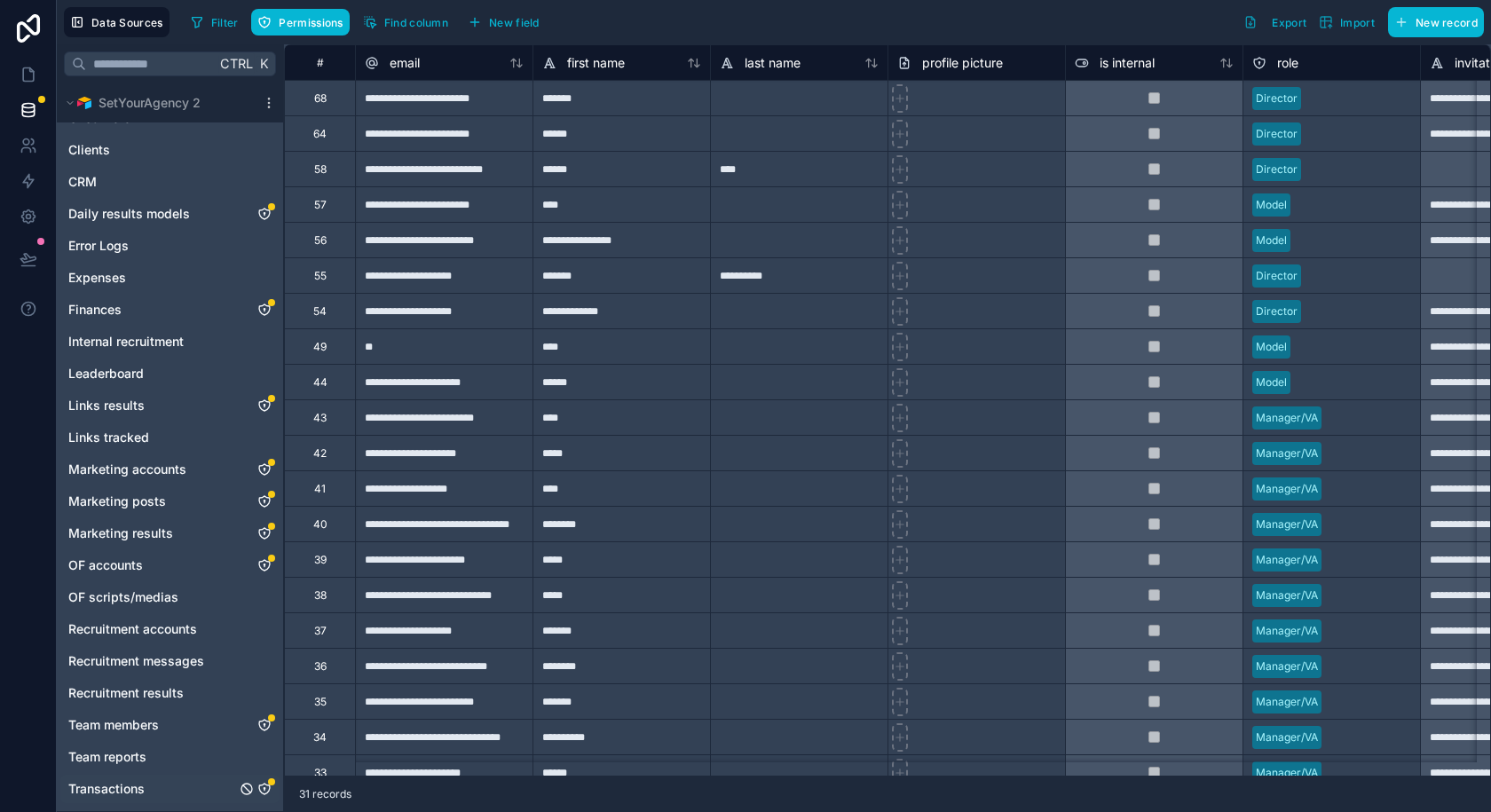 click on "Transactions" at bounding box center (106, 789) 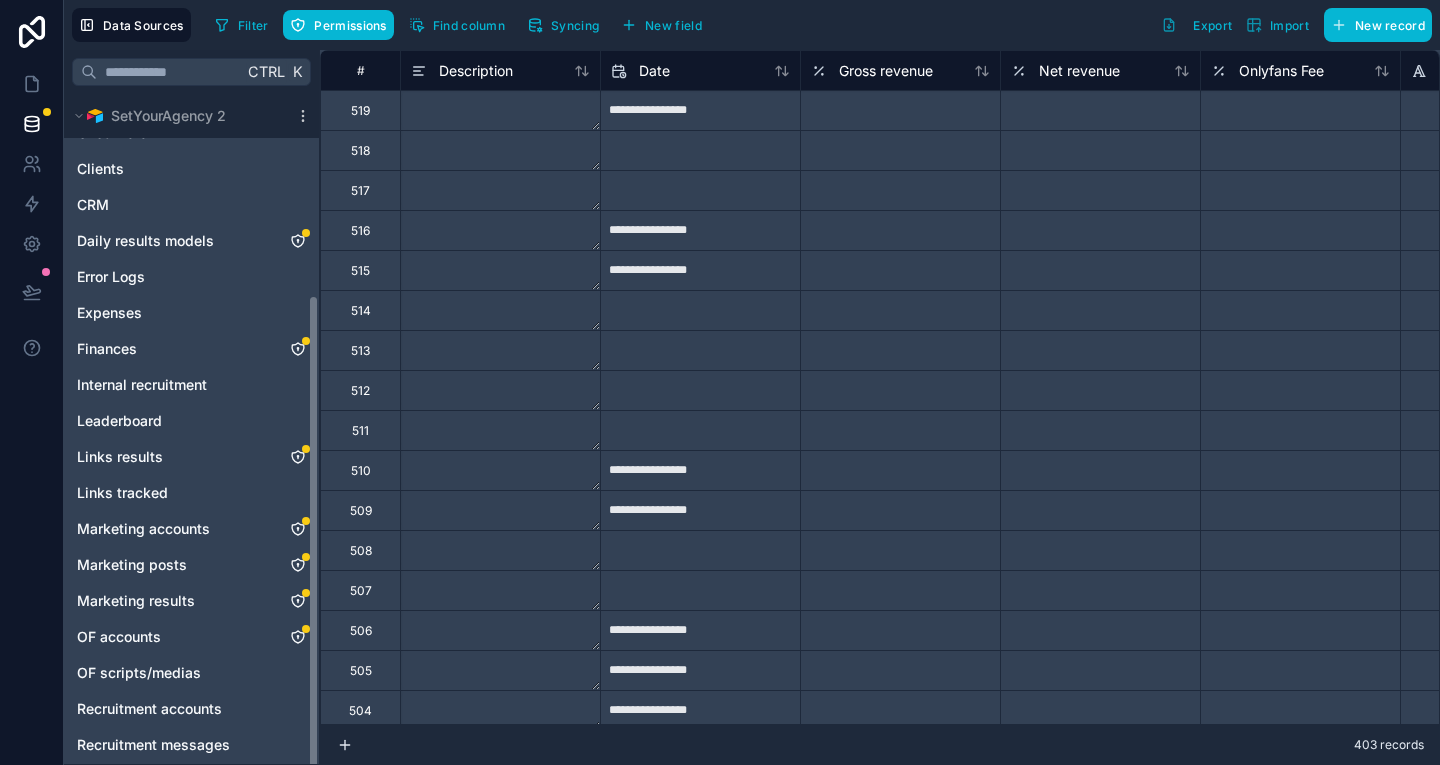 scroll, scrollTop: 266, scrollLeft: 0, axis: vertical 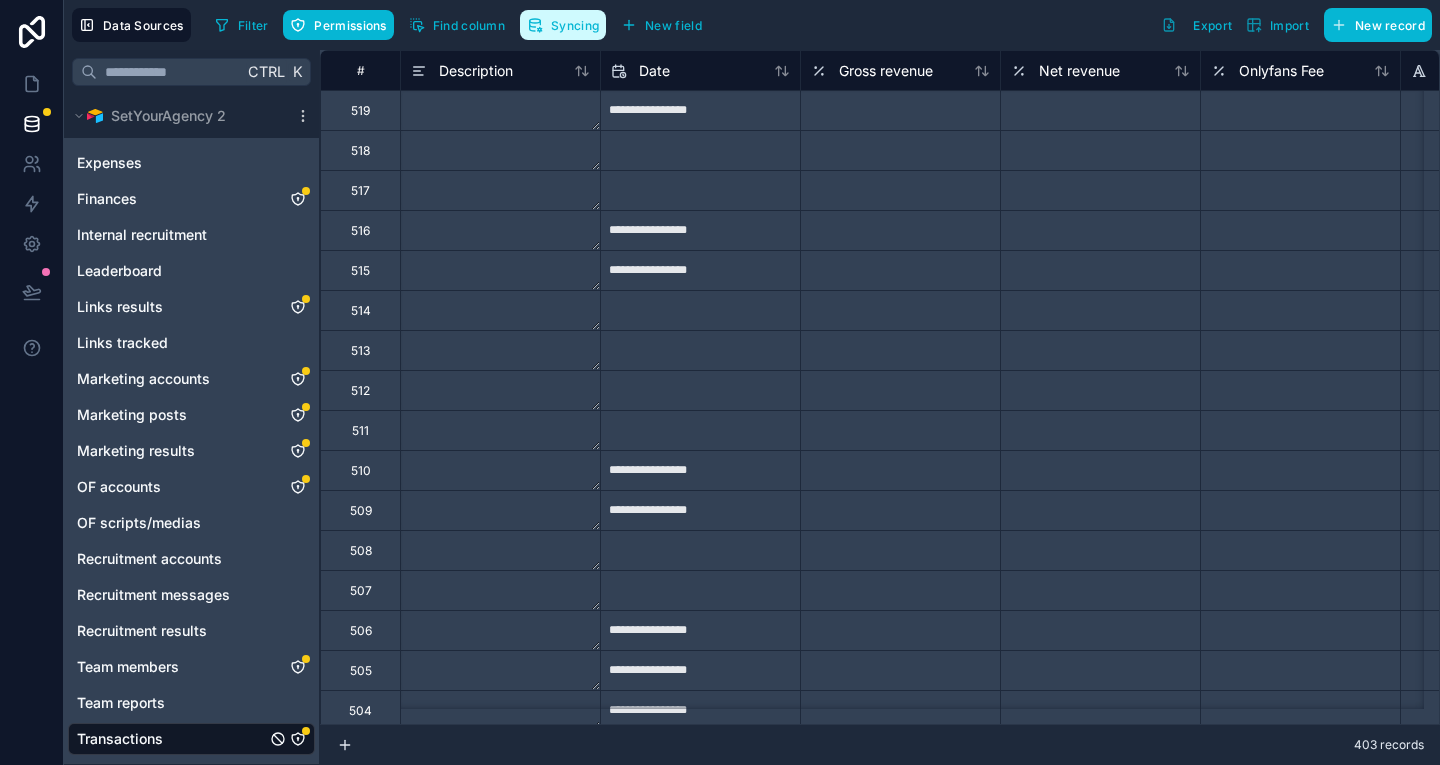 click on "Syncing" at bounding box center (563, 25) 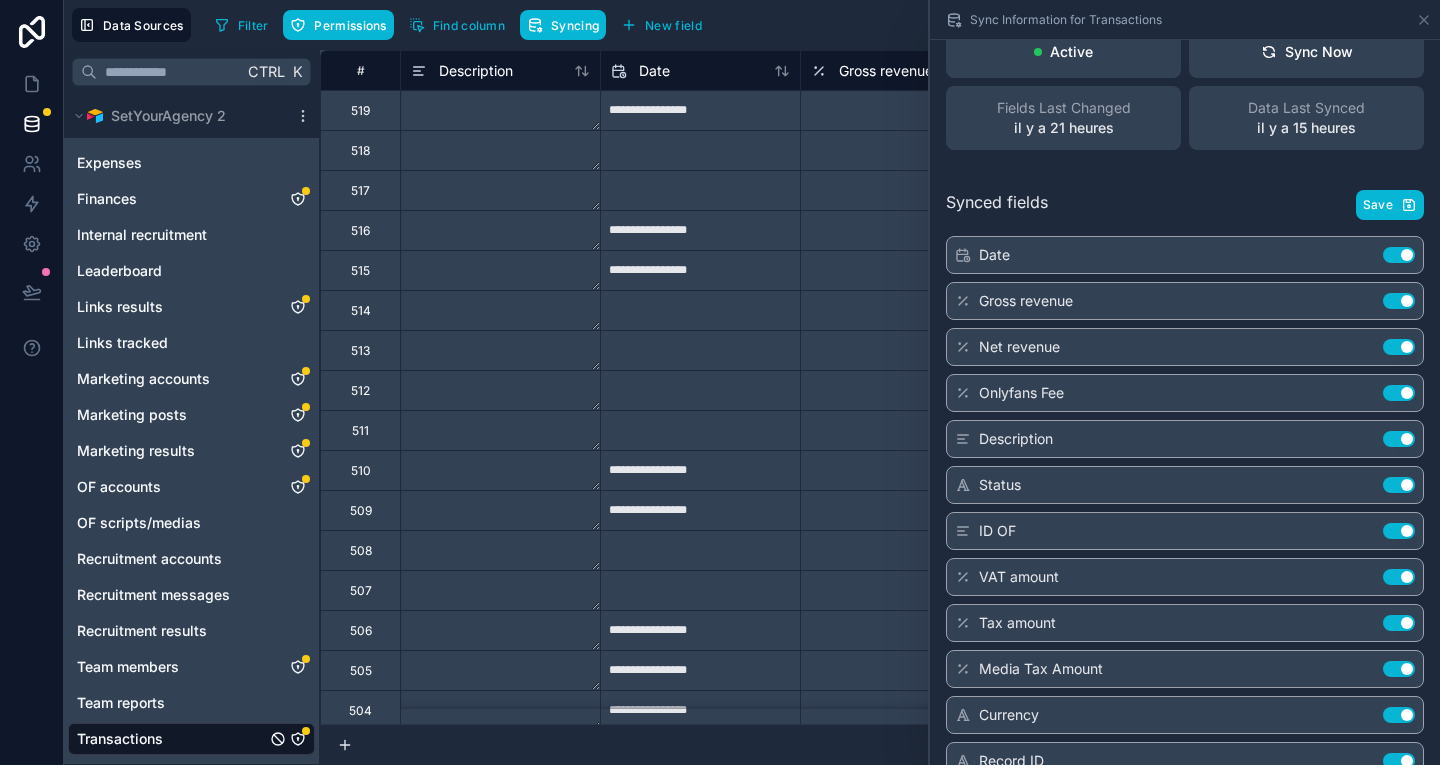 scroll, scrollTop: 0, scrollLeft: 0, axis: both 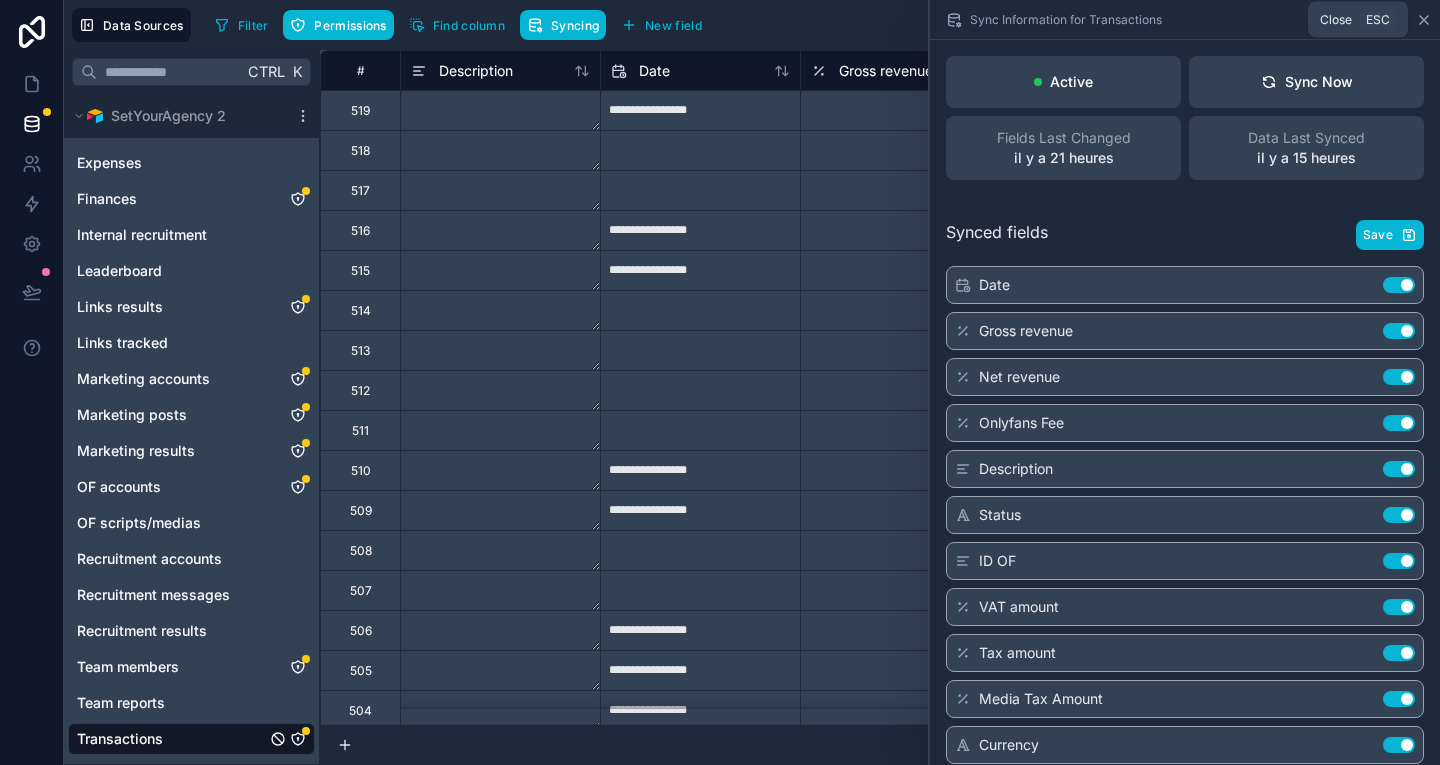 click 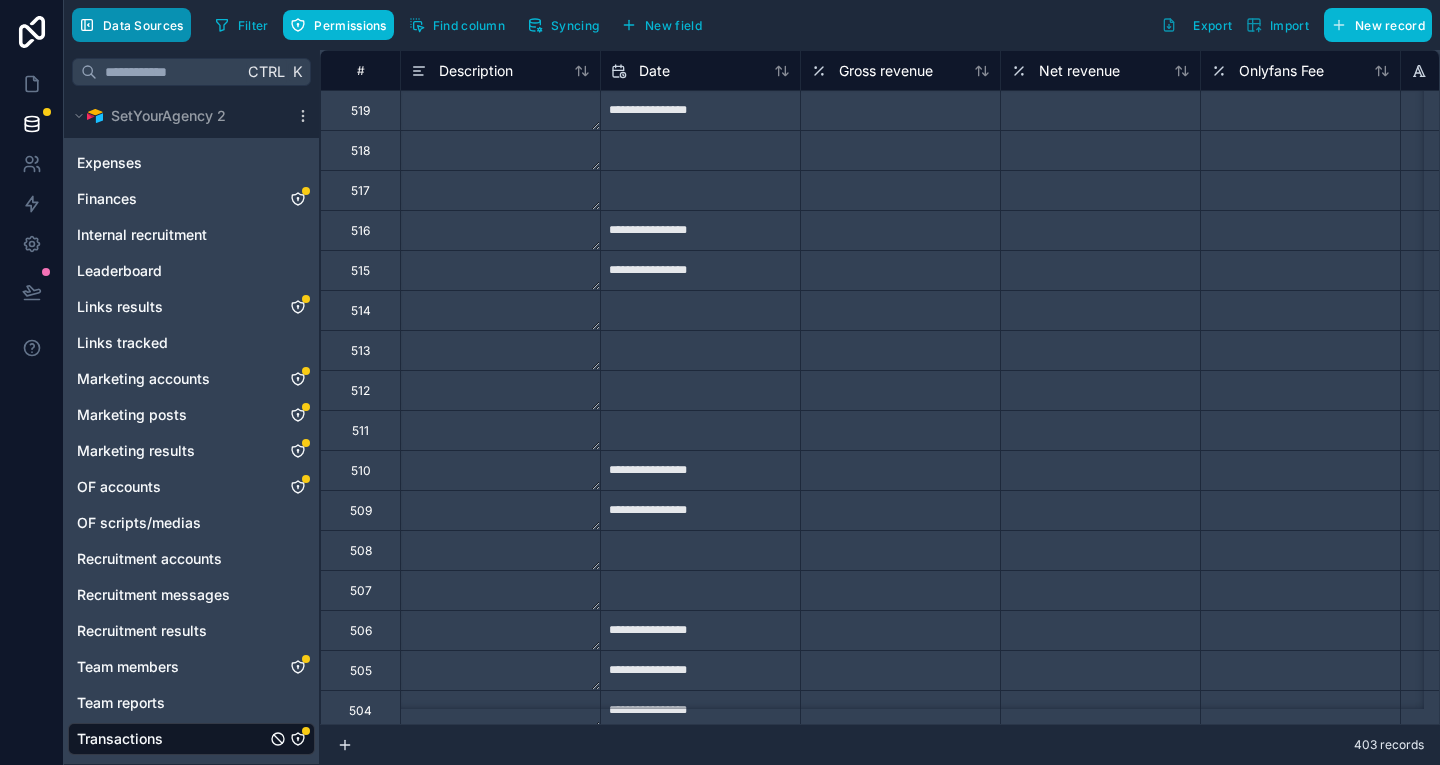 click on "Data Sources" at bounding box center [143, 25] 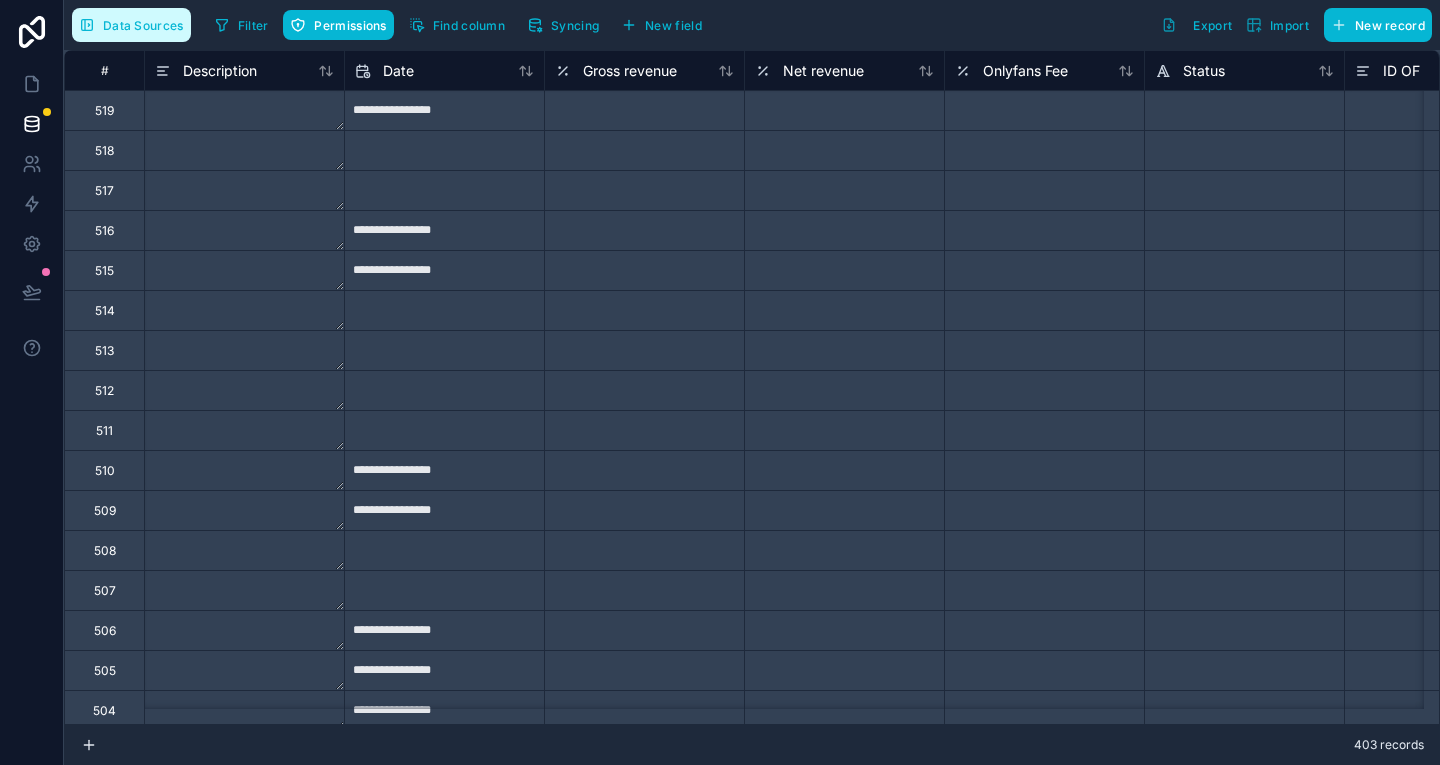 click on "Data Sources" at bounding box center [143, 25] 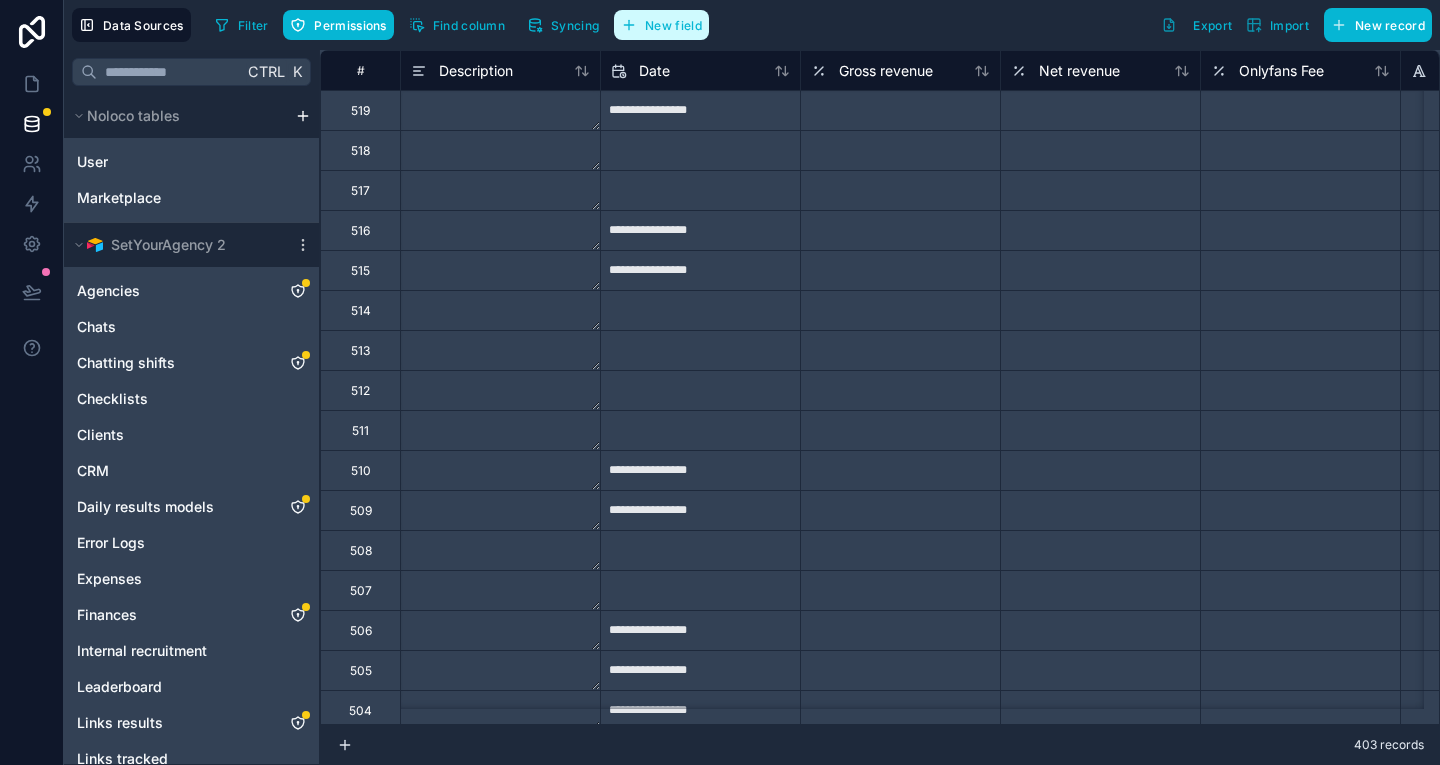 click on "New field" at bounding box center (673, 25) 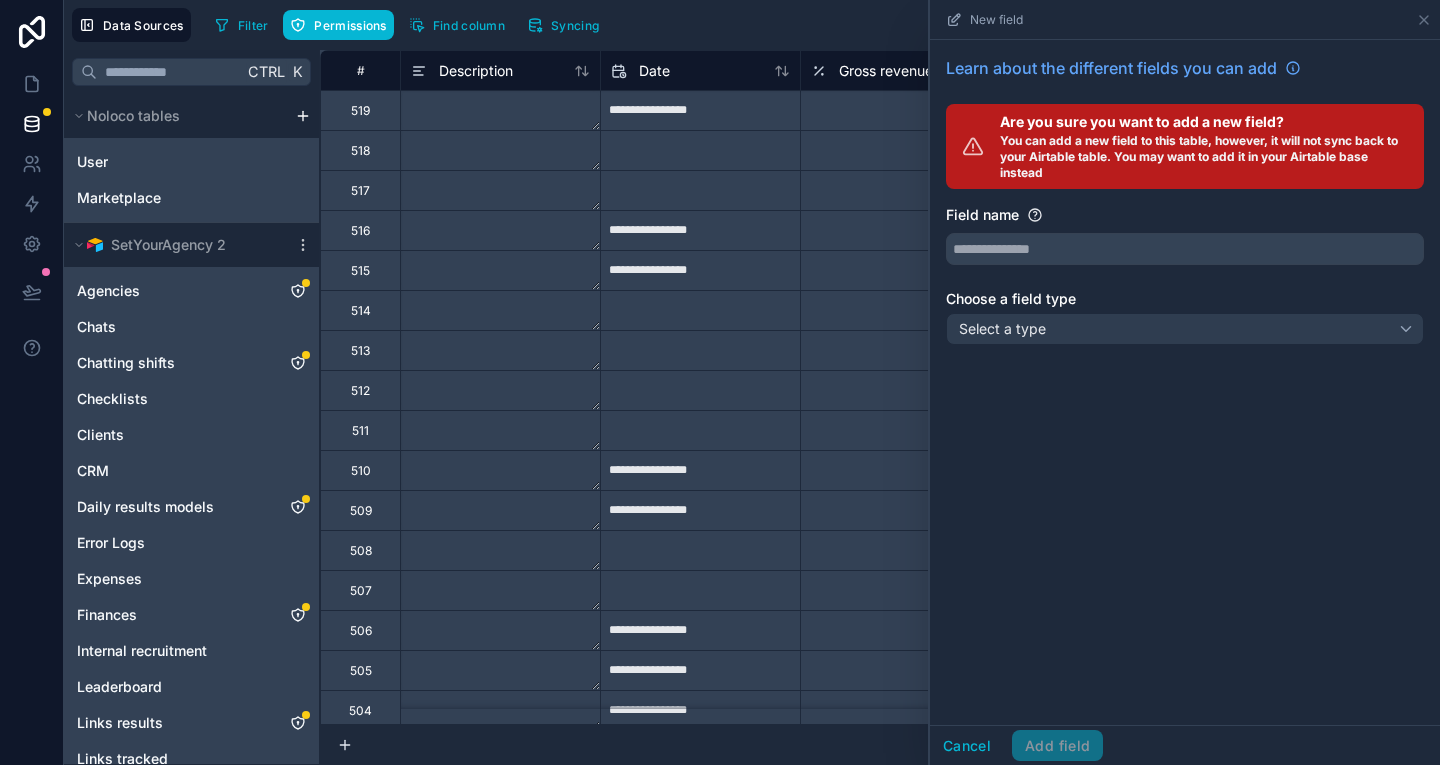 click on "New field" at bounding box center [1185, 19] 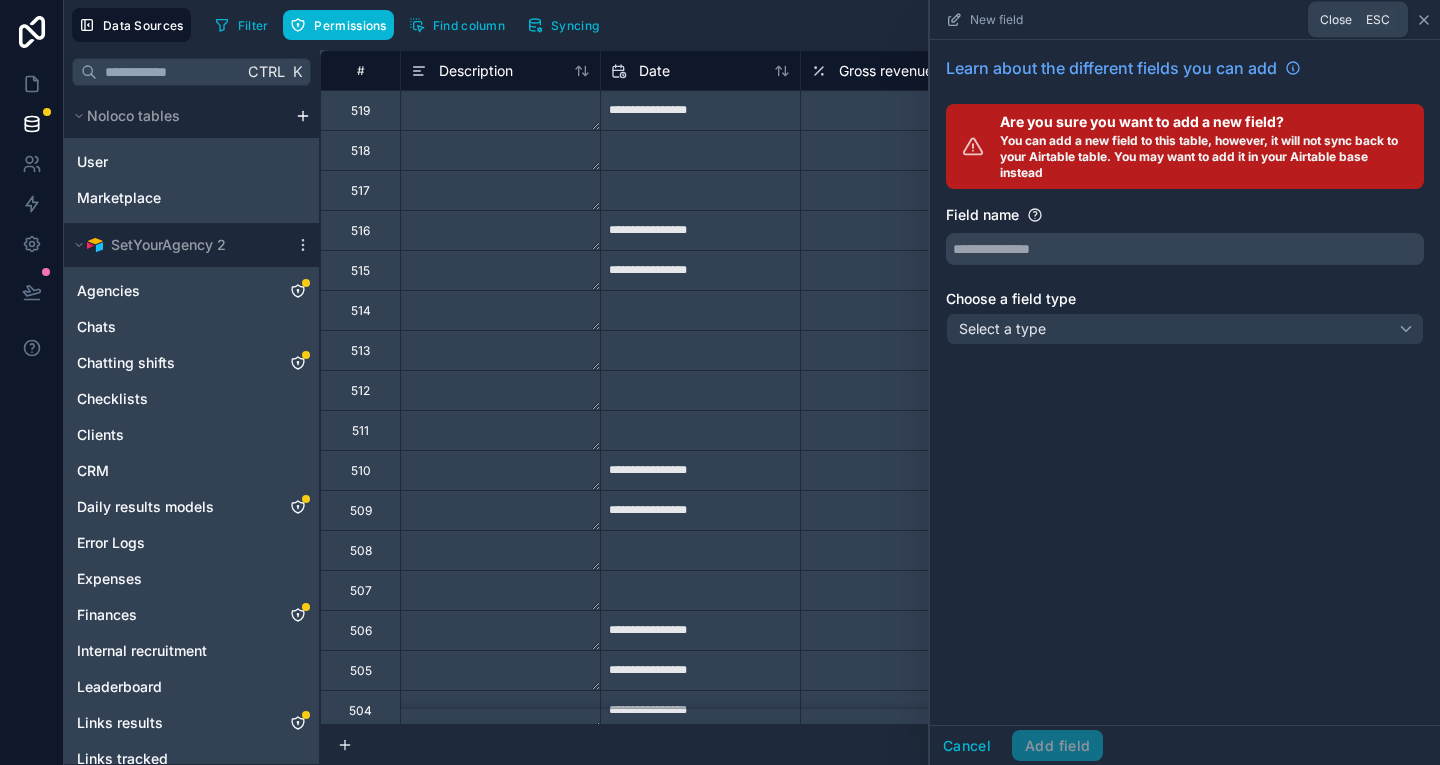 click 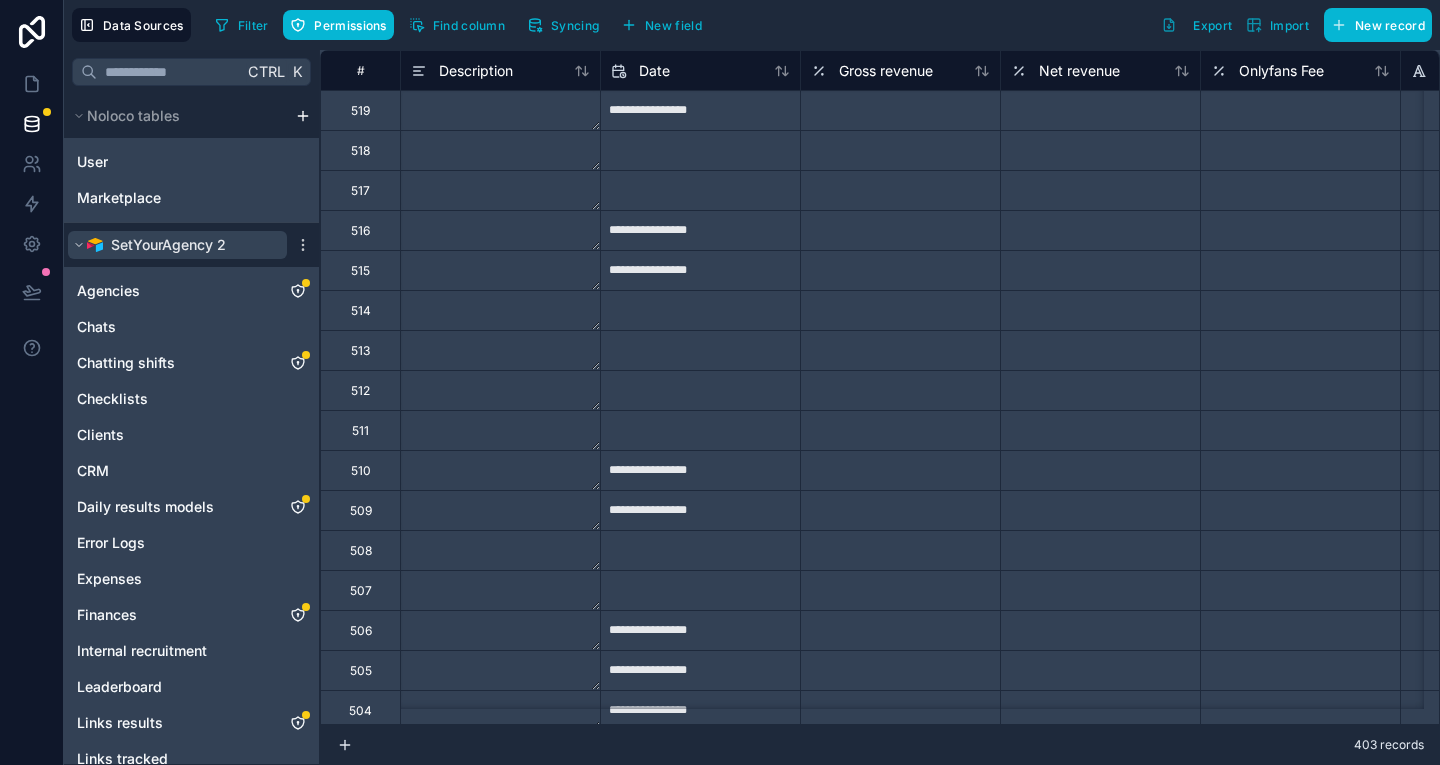 click 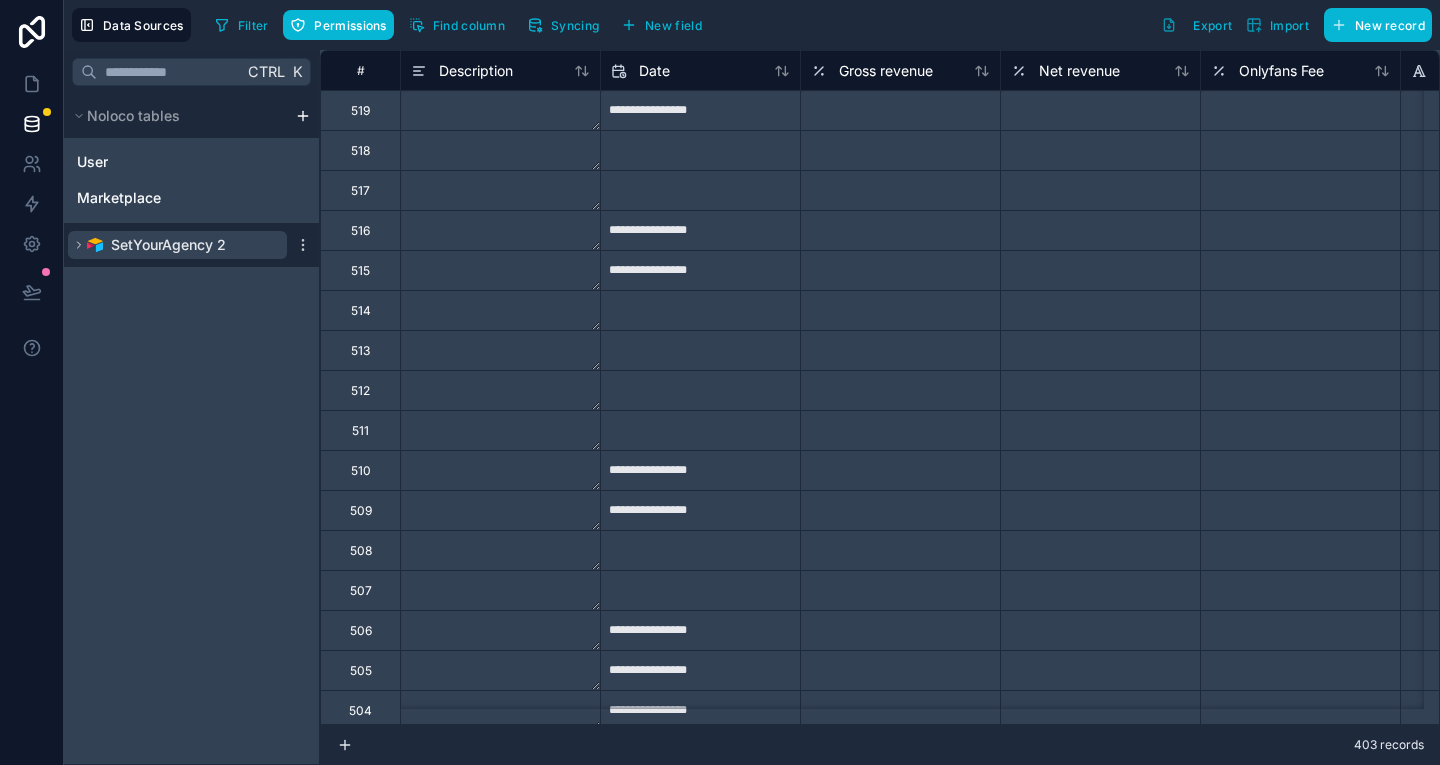click 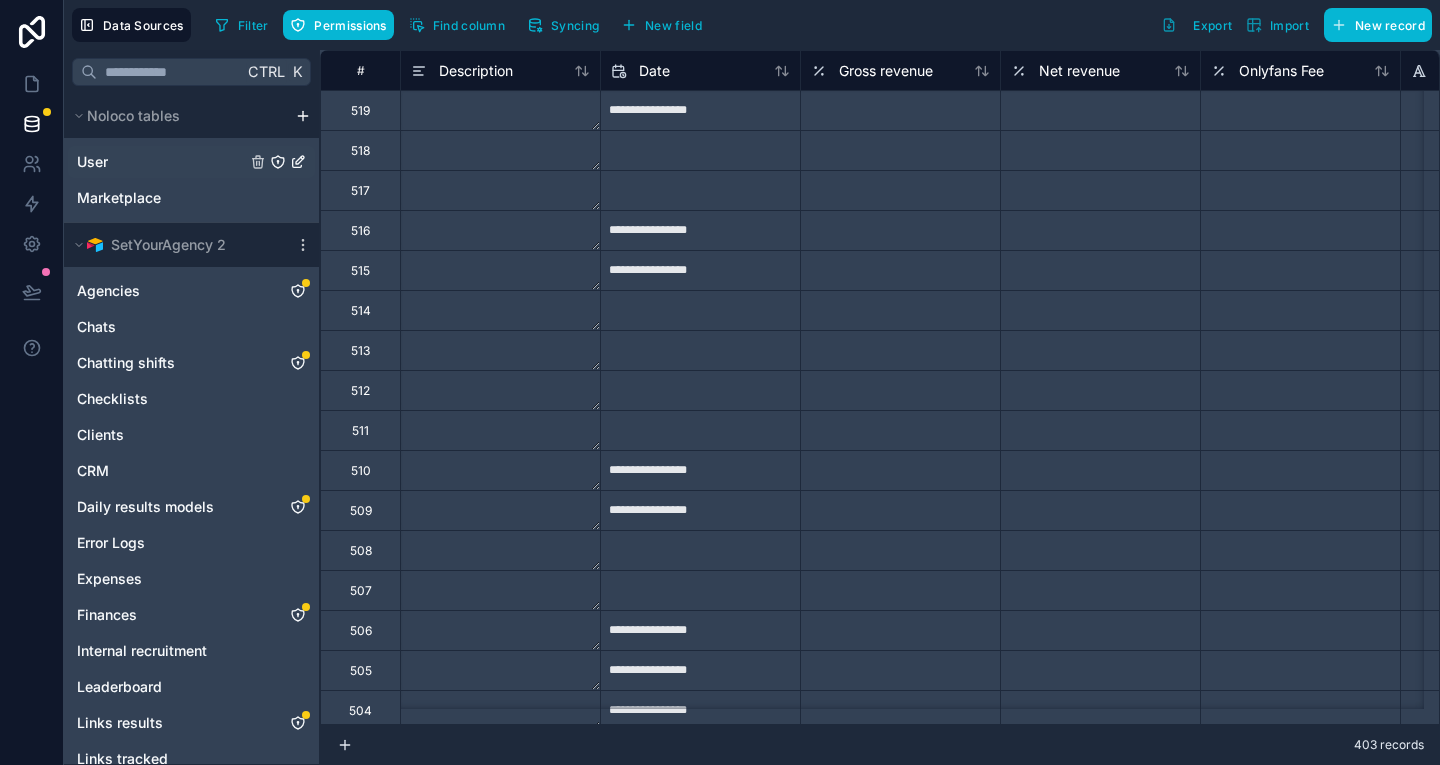 click on "User" at bounding box center (92, 162) 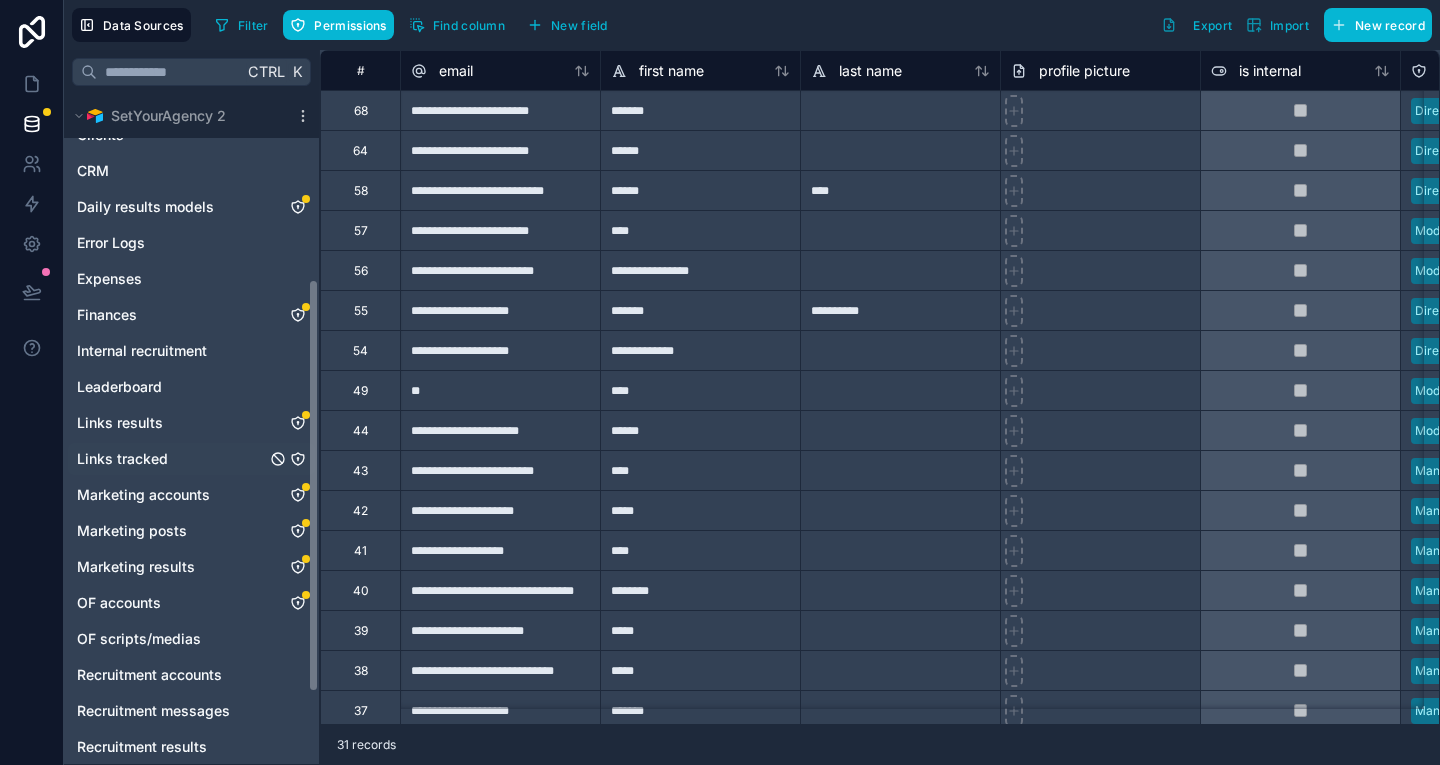 scroll, scrollTop: 0, scrollLeft: 0, axis: both 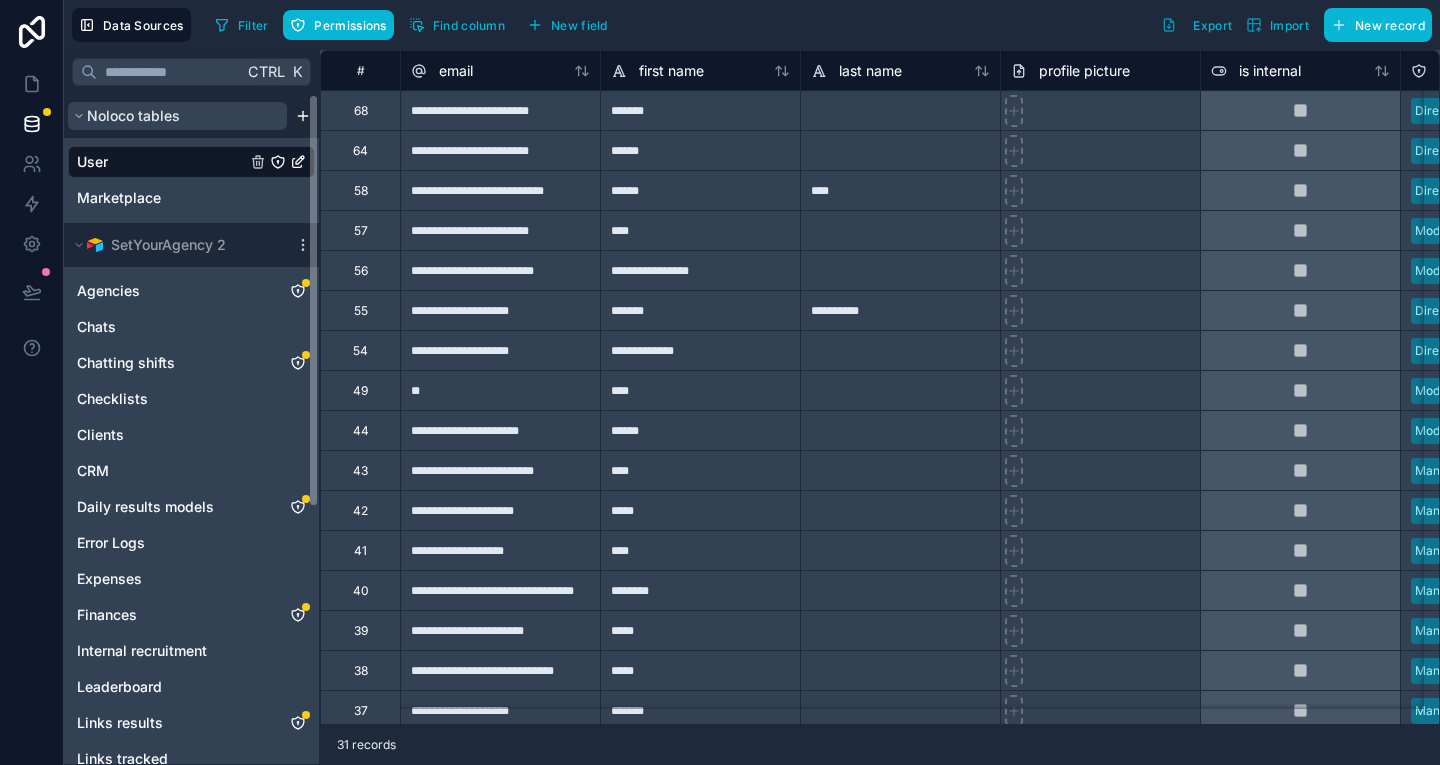 click on "Noloco tables" at bounding box center (133, 116) 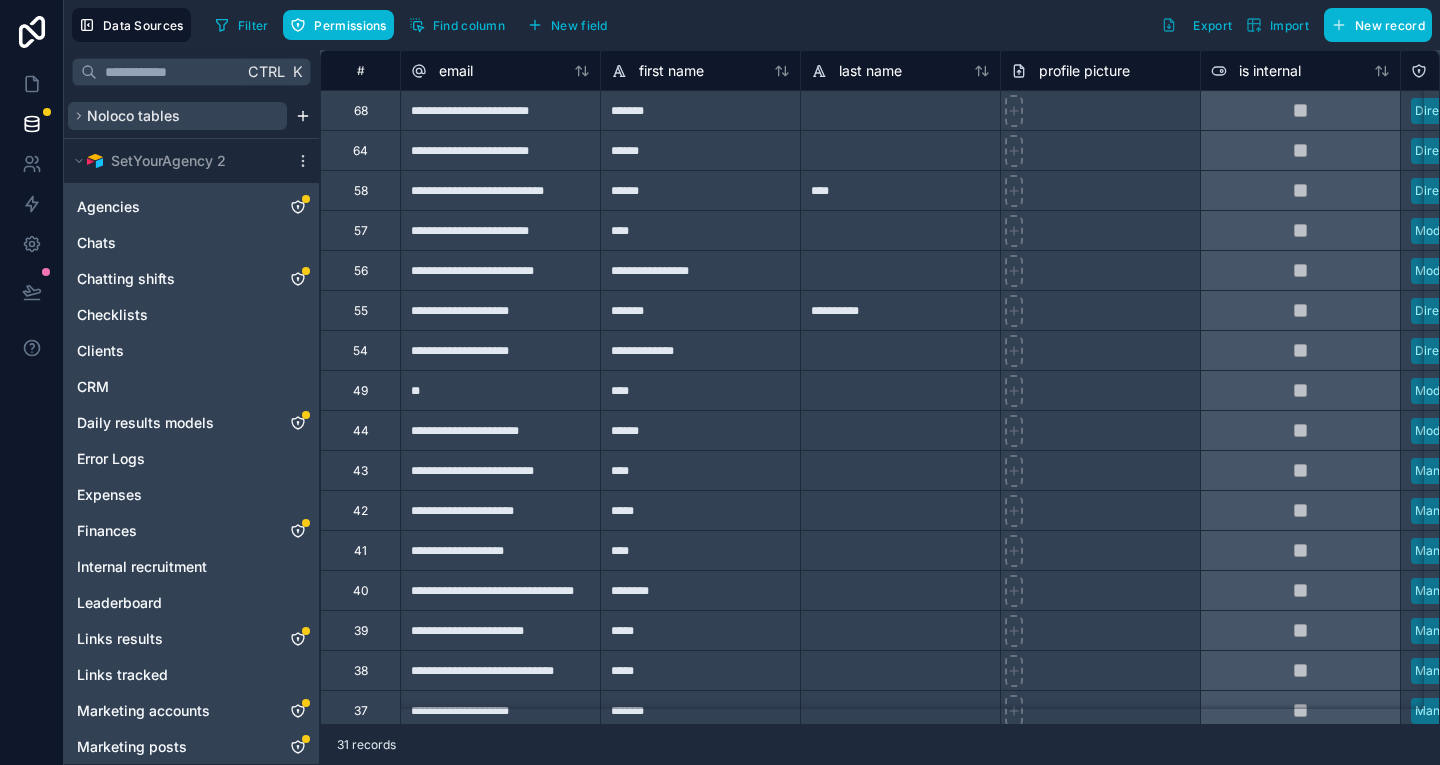 click on "Noloco tables" at bounding box center [133, 116] 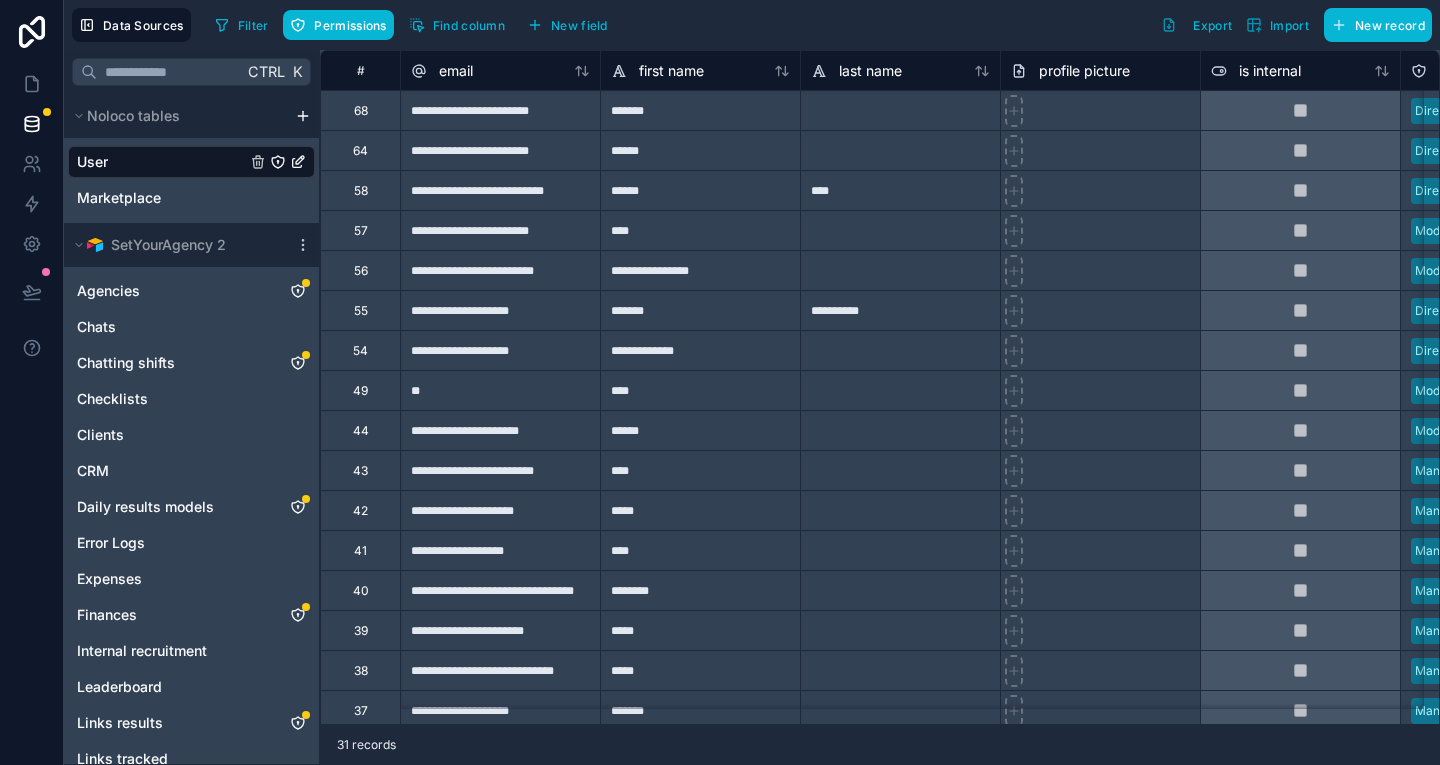 click on "User" at bounding box center (191, 162) 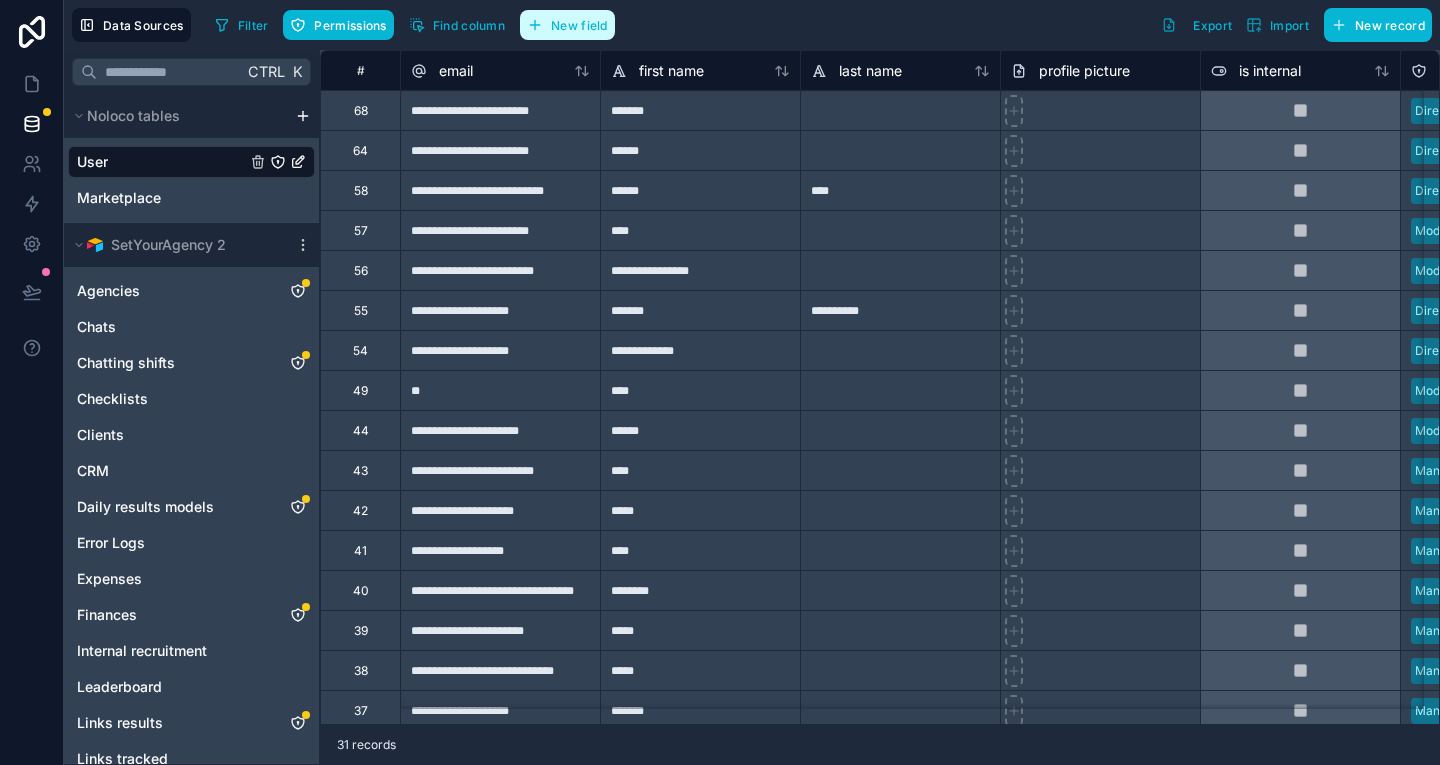 click on "New field" at bounding box center (567, 25) 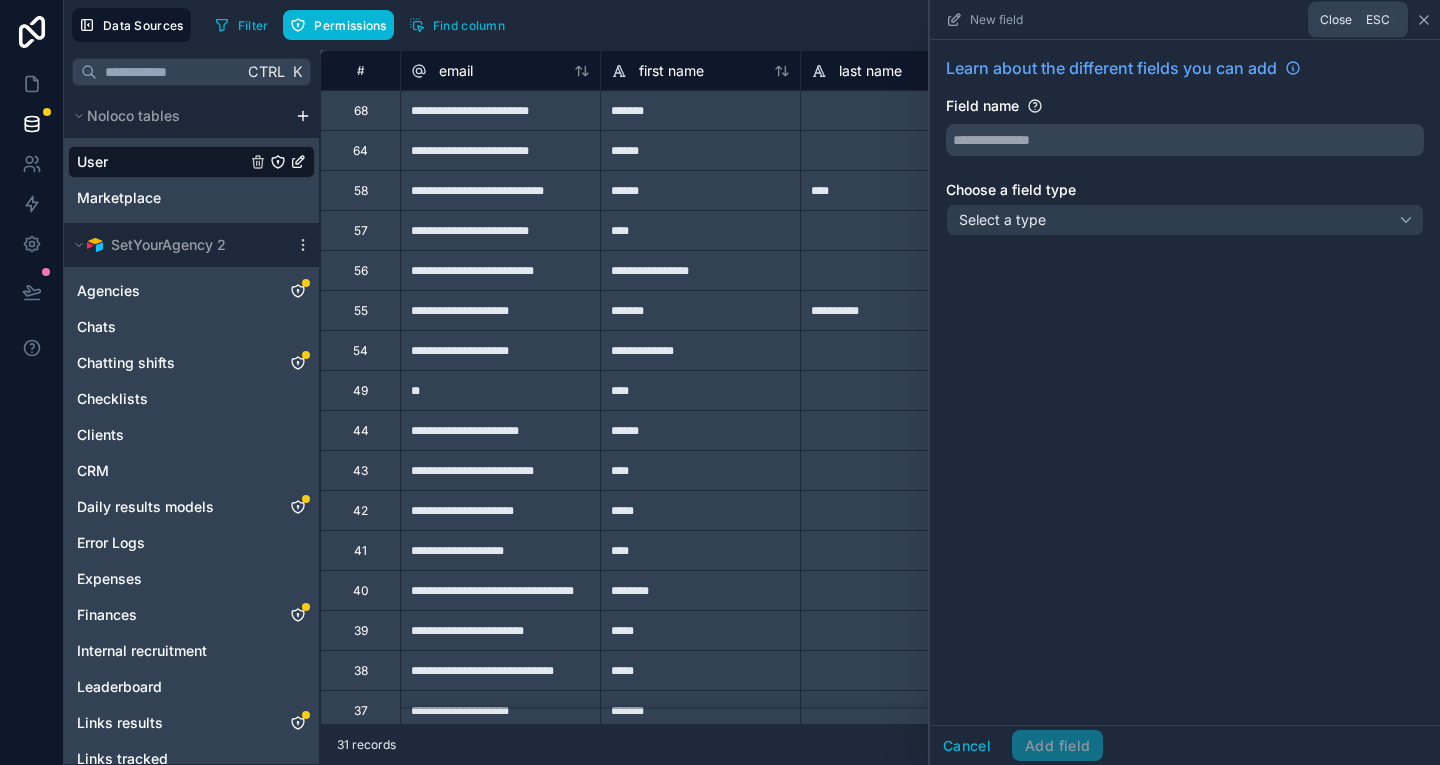click 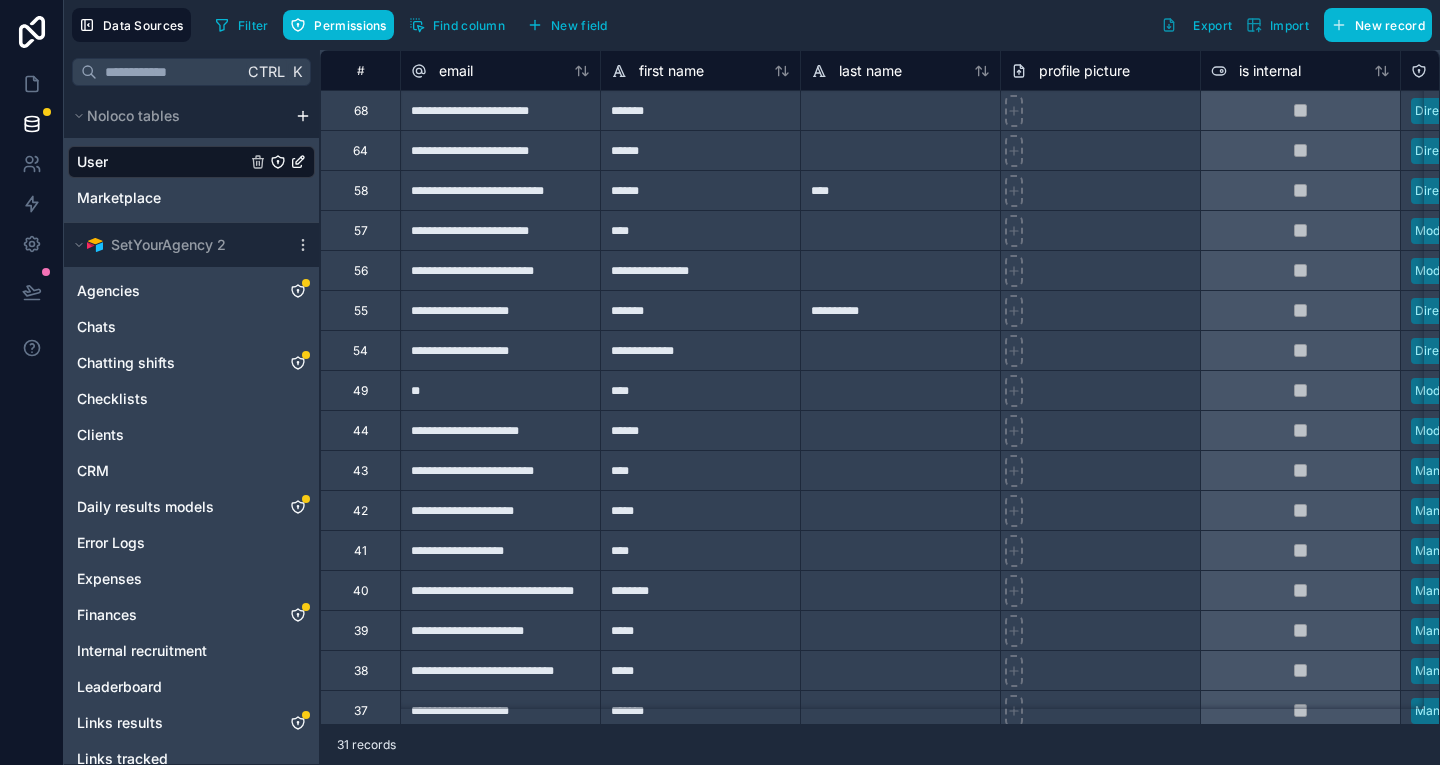 click on "**********" at bounding box center [720, 382] 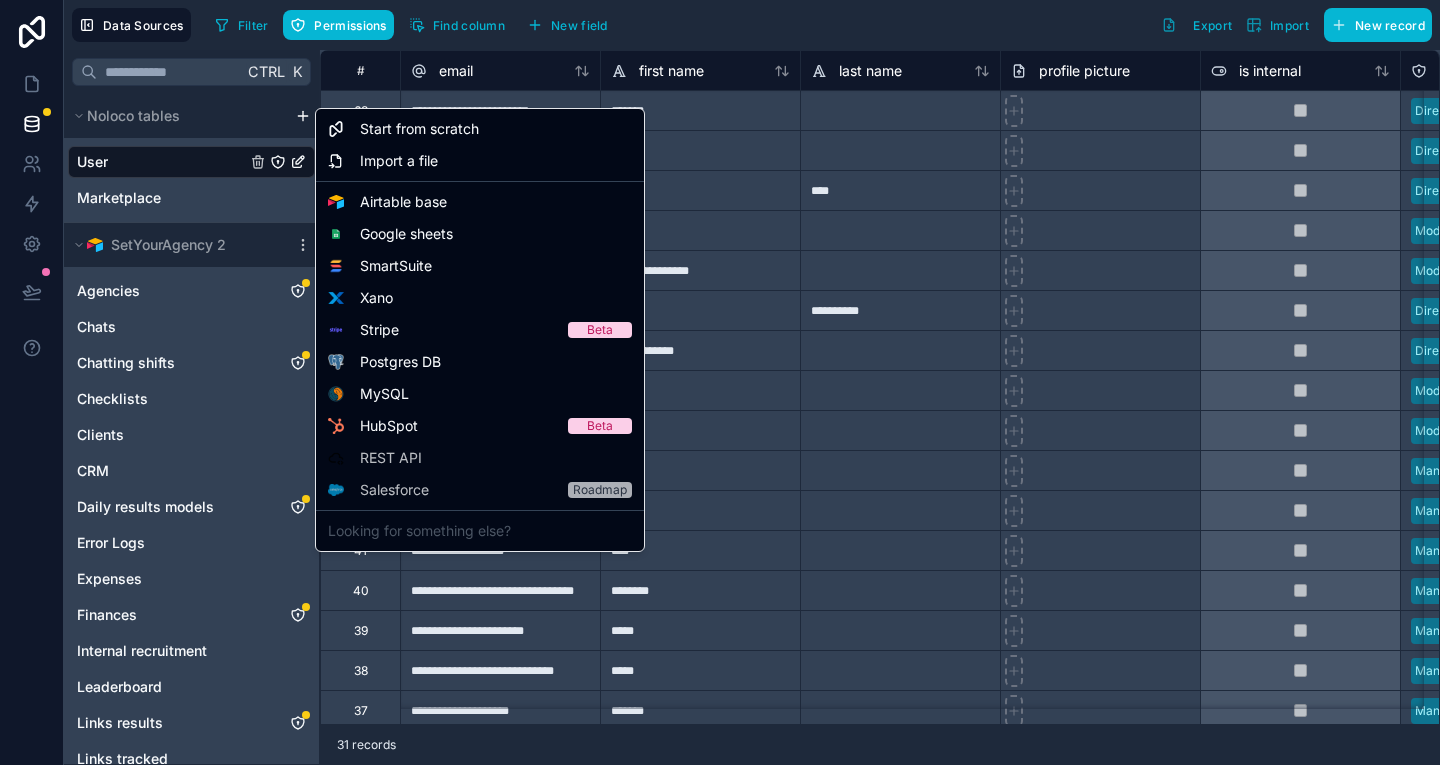 click on "**********" at bounding box center [720, 382] 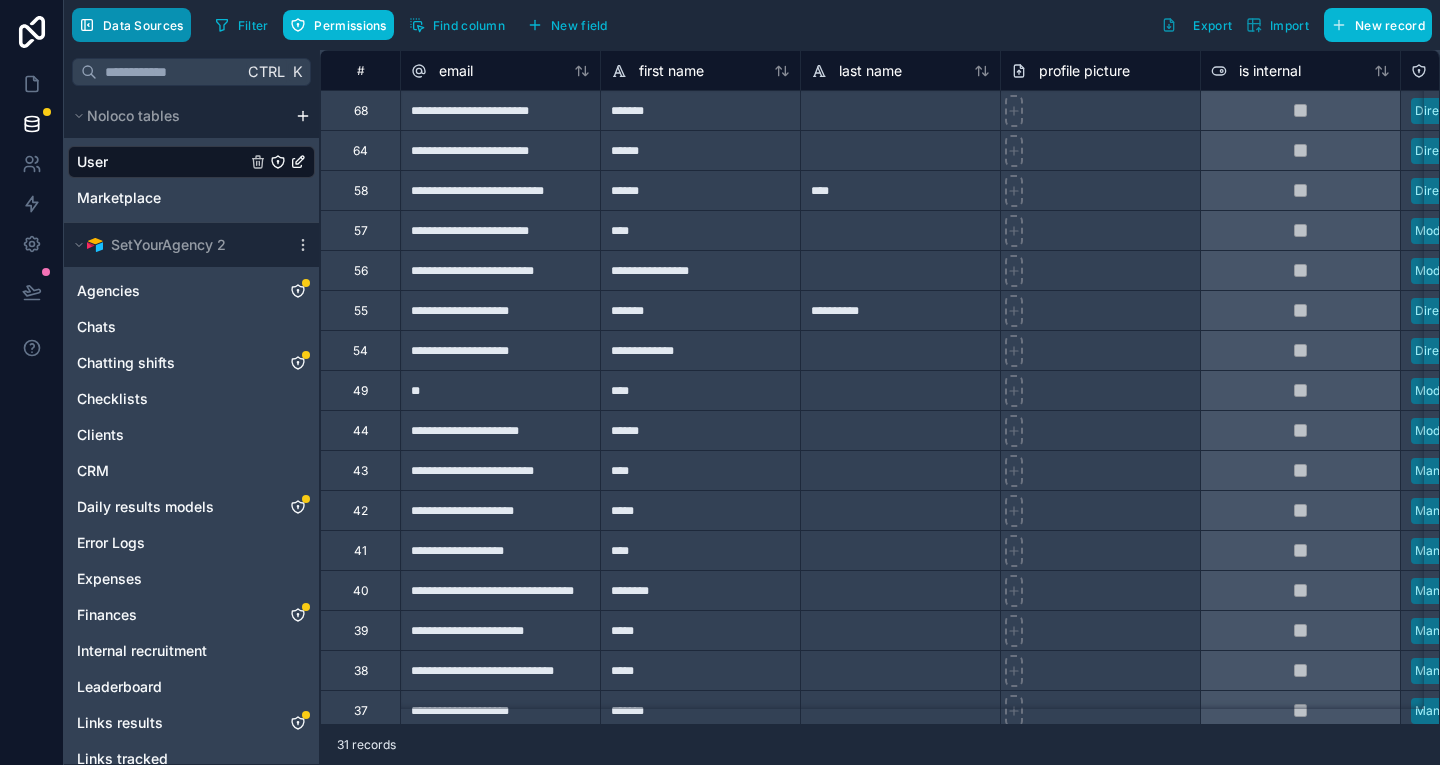 click on "Data Sources" at bounding box center (143, 25) 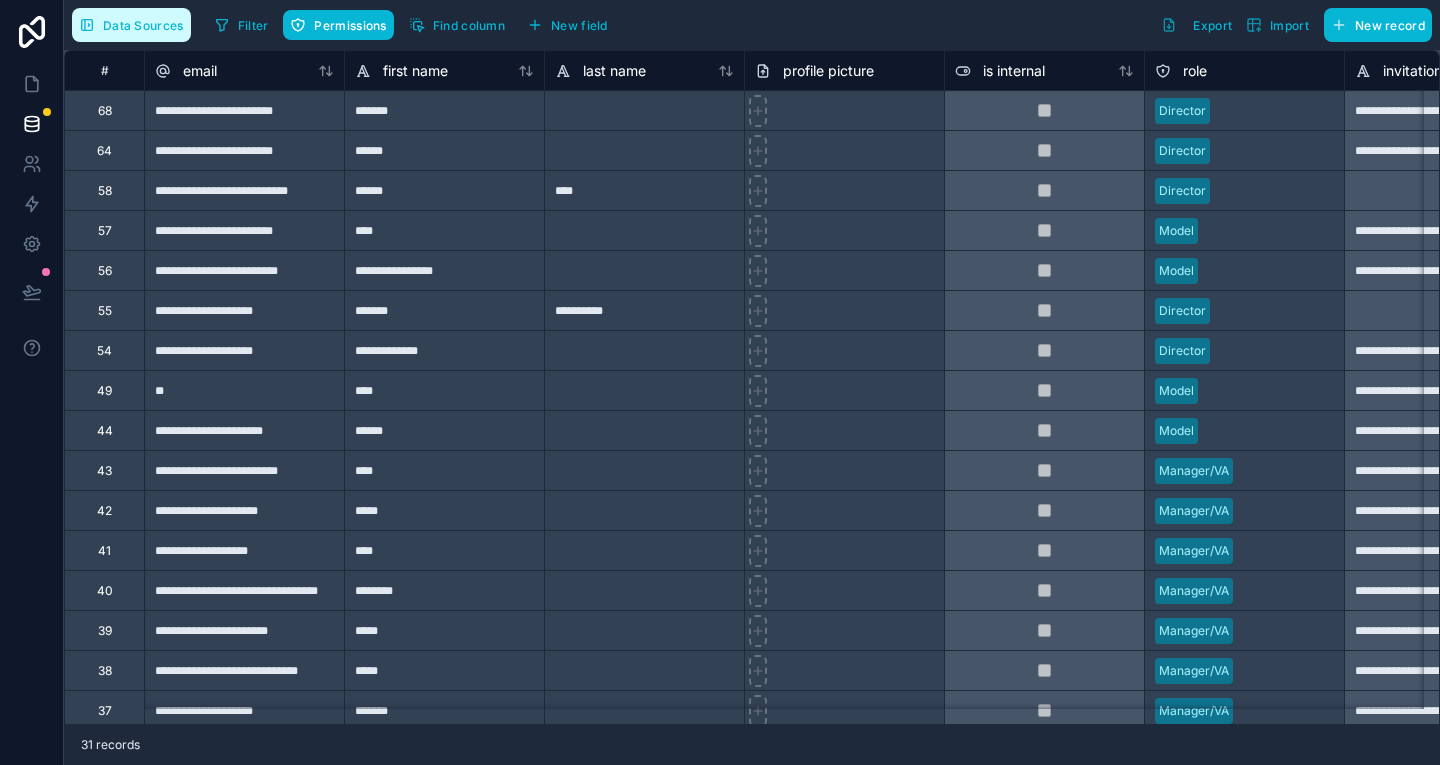 drag, startPoint x: 145, startPoint y: 27, endPoint x: 128, endPoint y: 30, distance: 17.262676 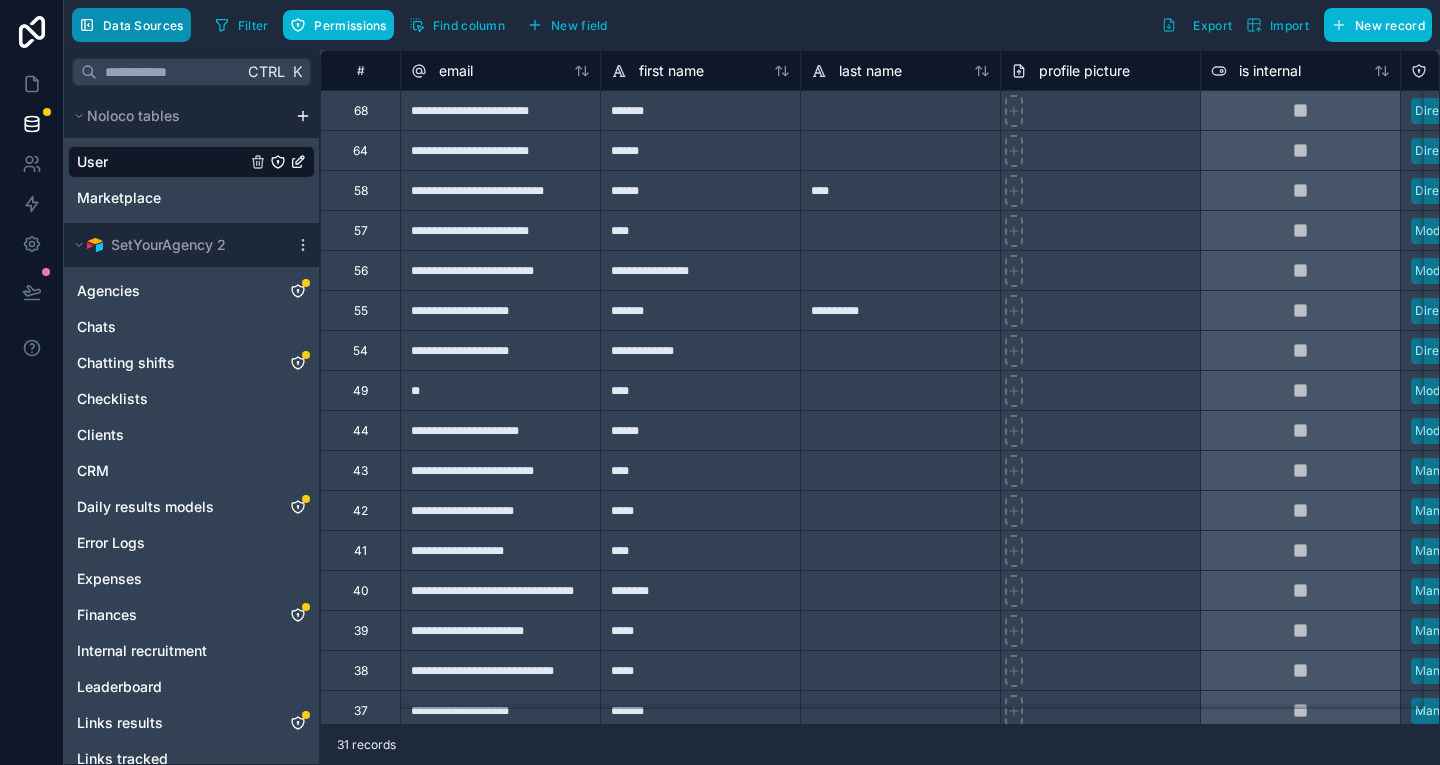 click on "Data Sources" at bounding box center (143, 25) 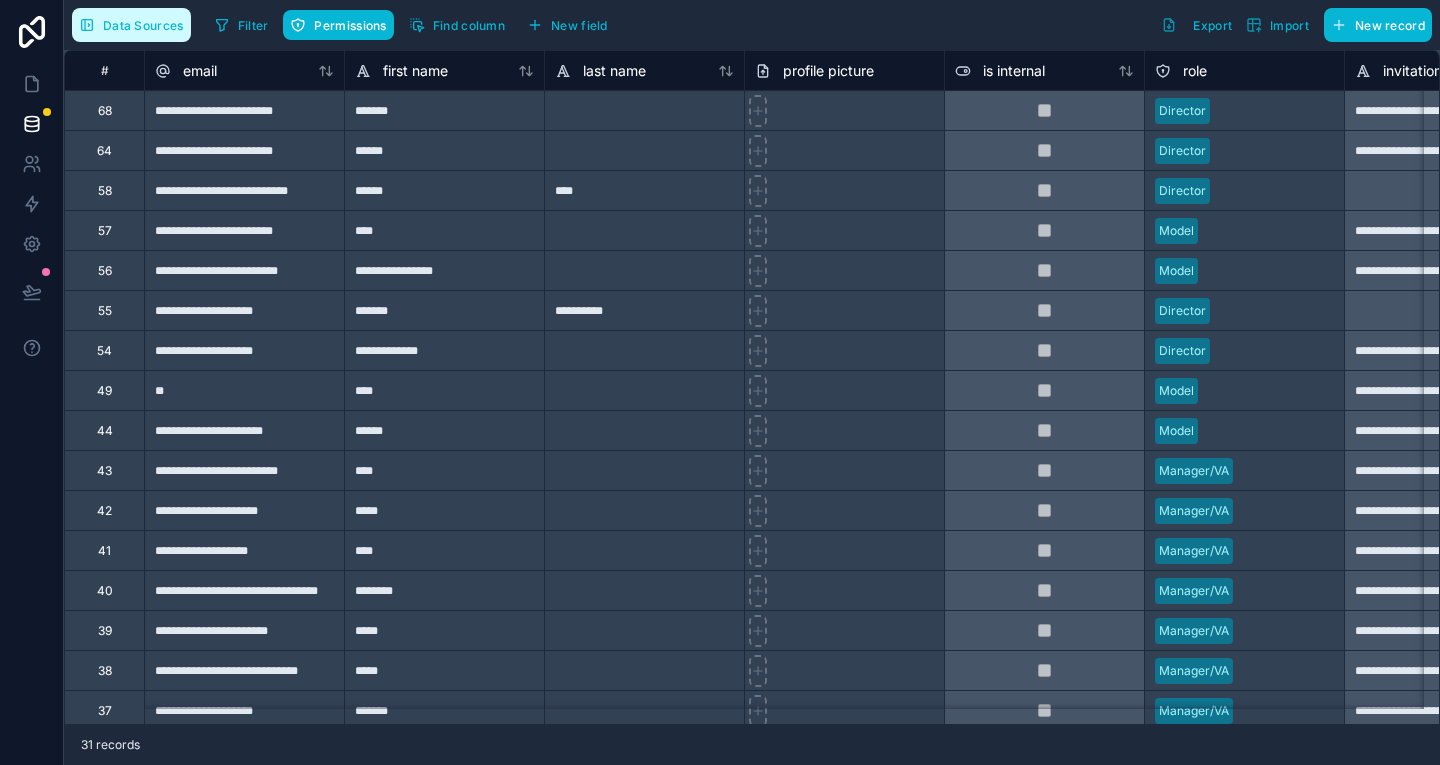 click on "Data Sources" at bounding box center [143, 25] 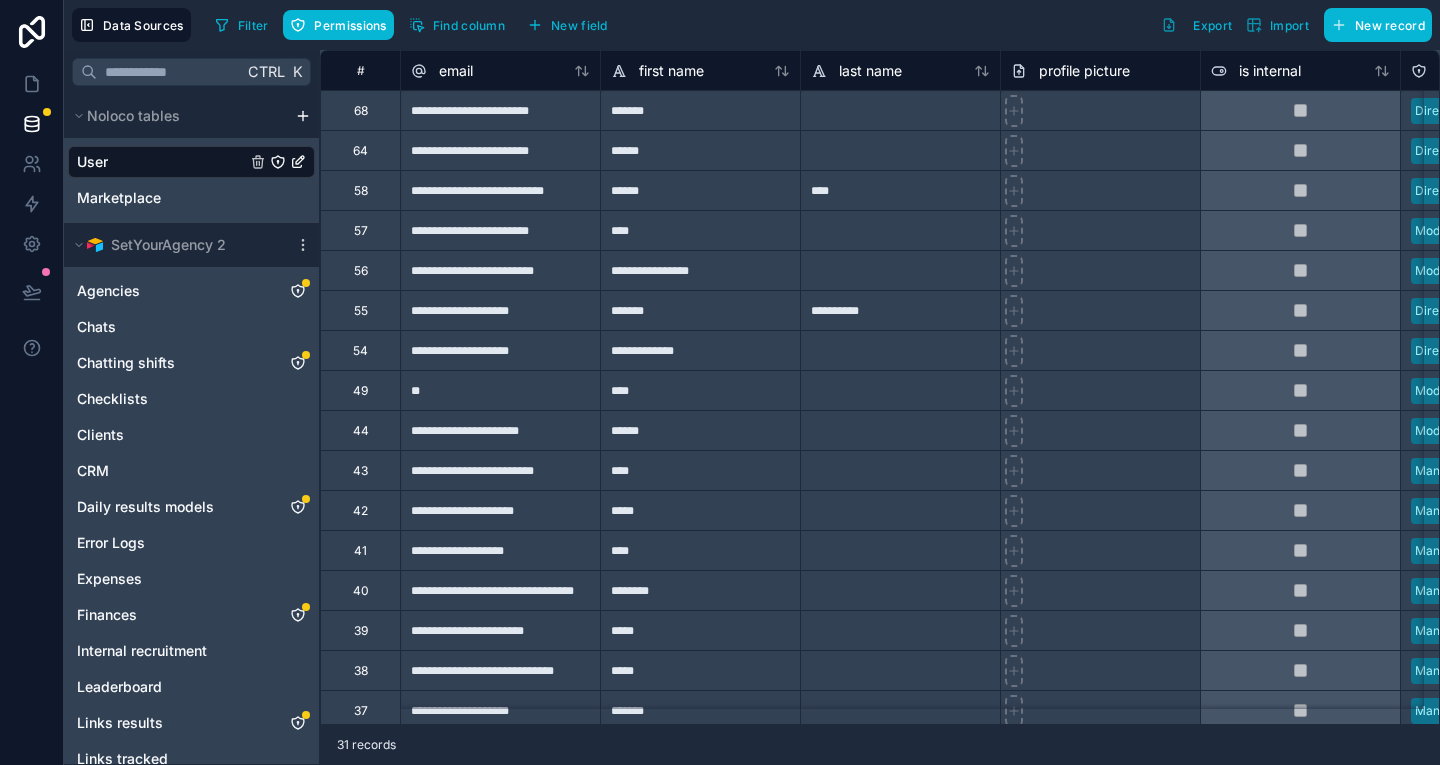 click on "**********" at bounding box center [720, 382] 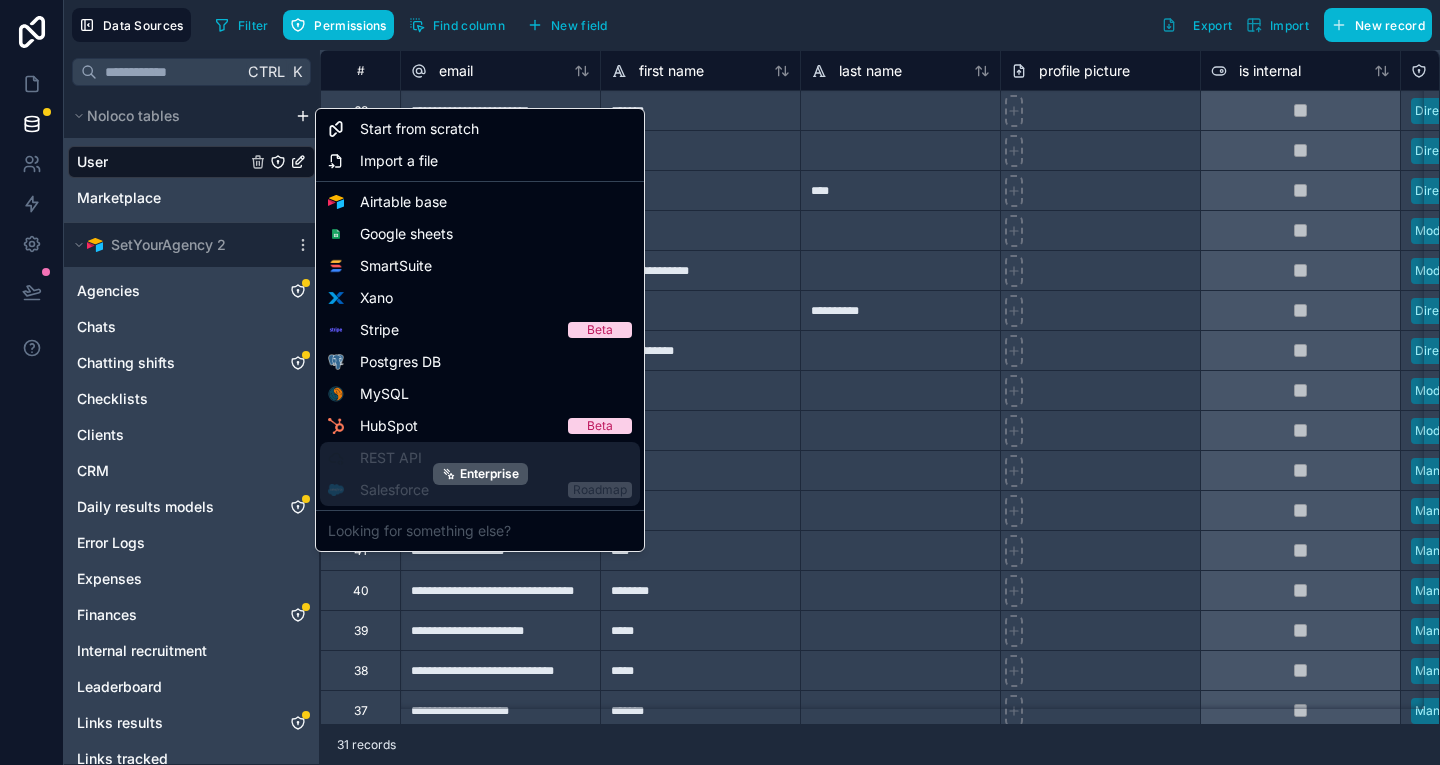 click on "Enterprise" at bounding box center (480, 474) 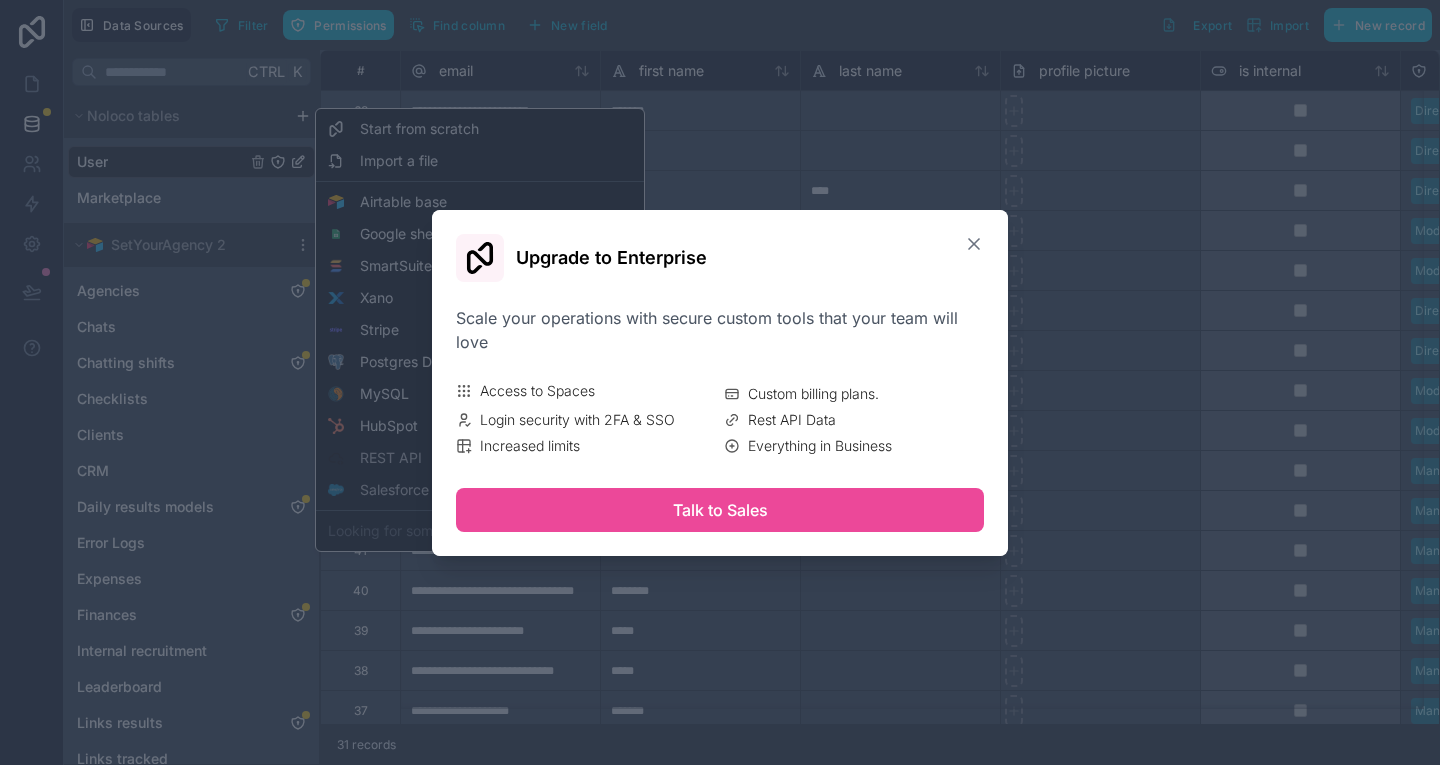 click on "**********" at bounding box center [720, 382] 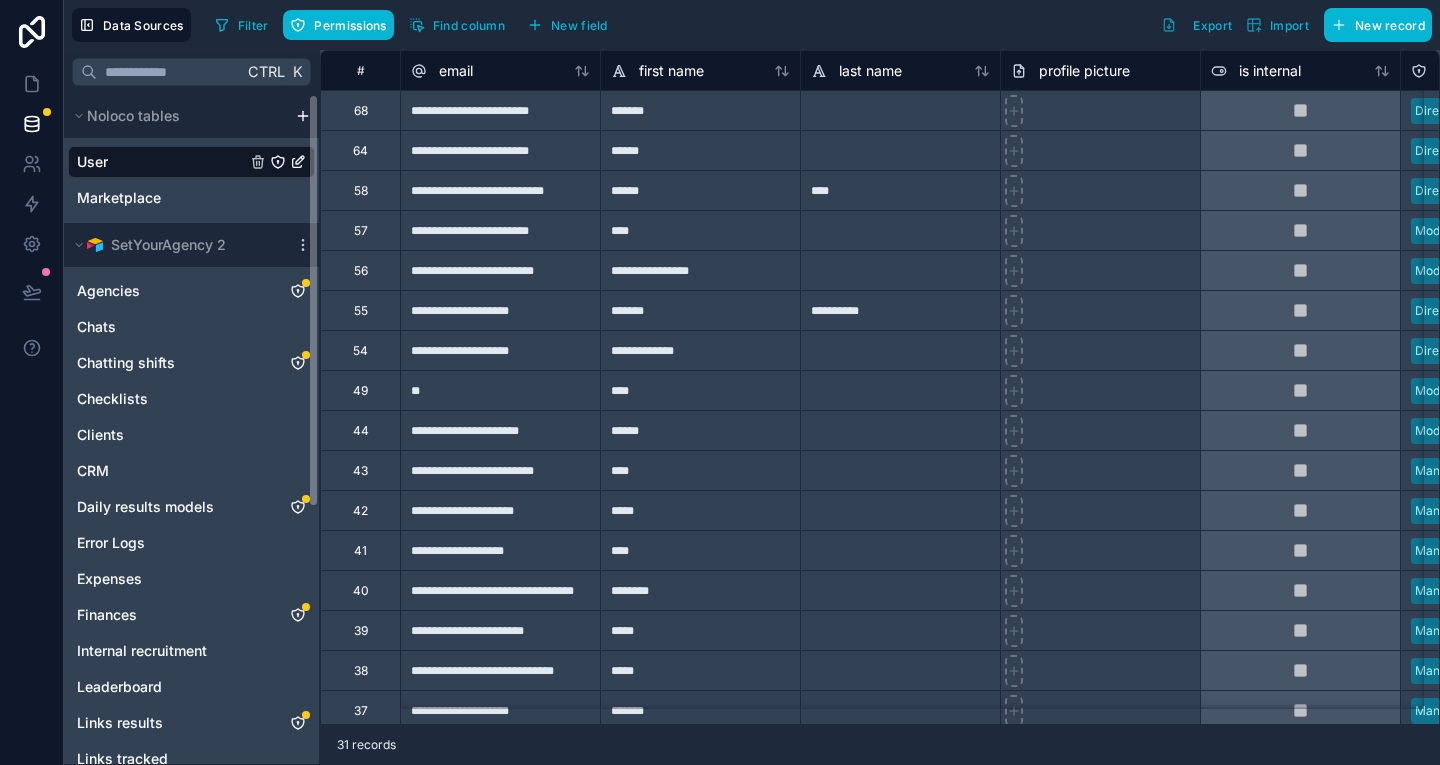 click on "**********" at bounding box center [720, 382] 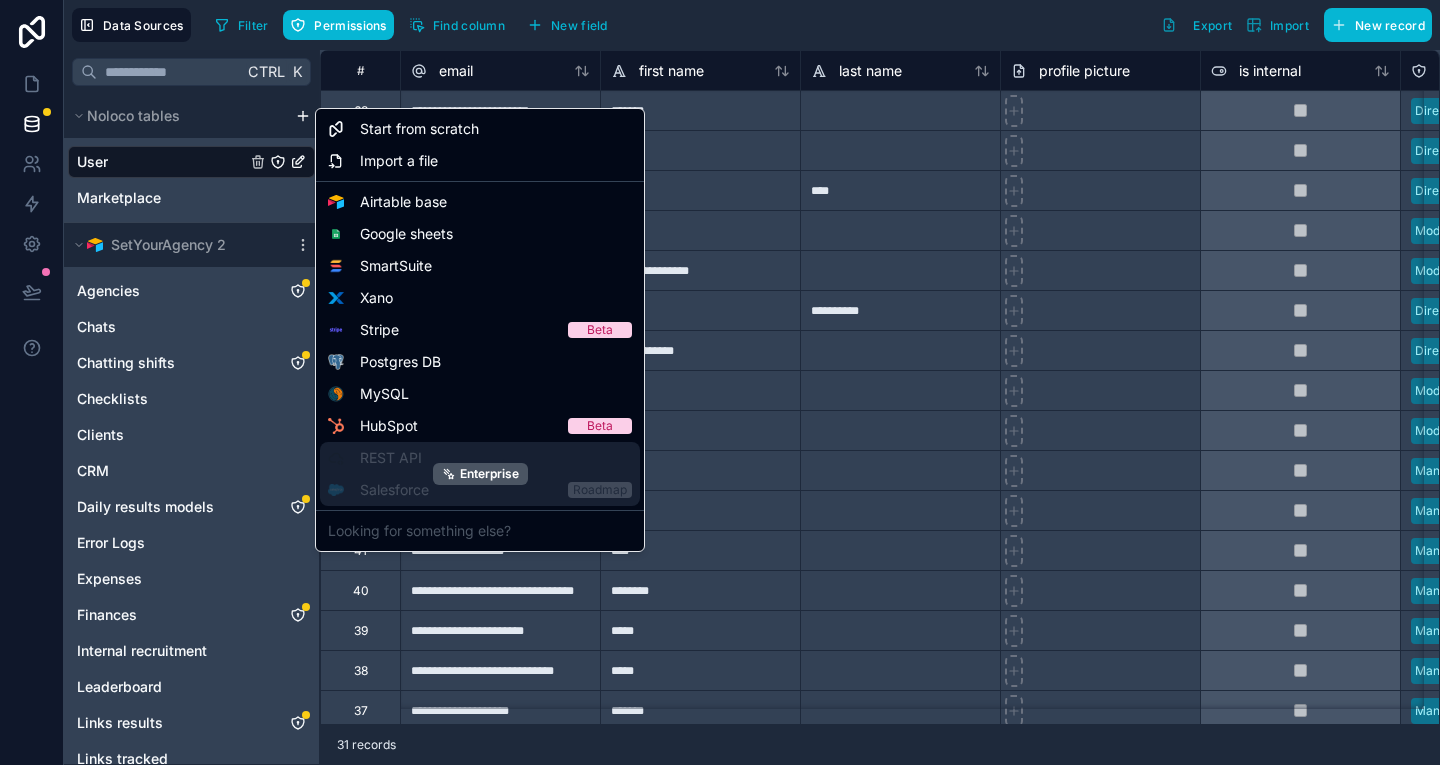 click on "Enterprise" at bounding box center (480, 474) 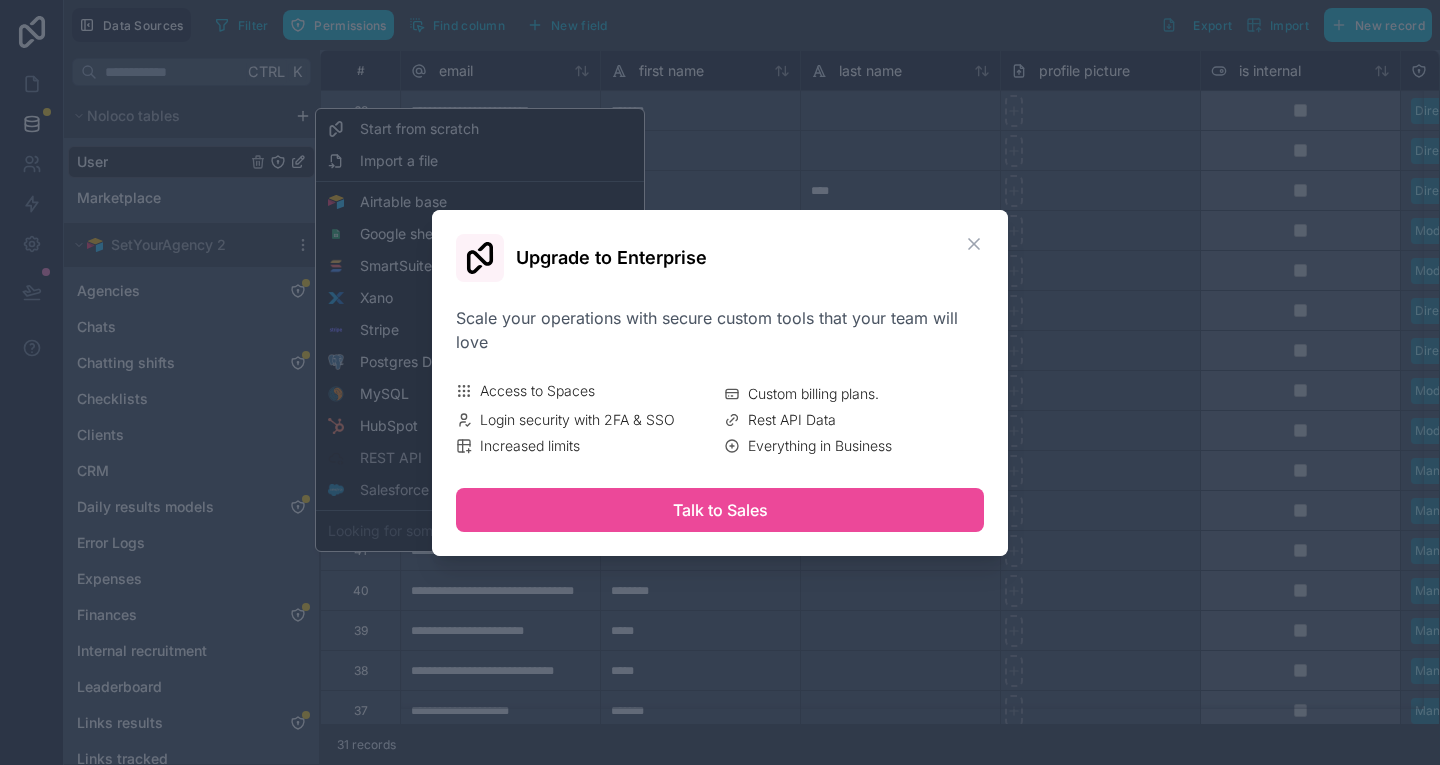 click on "**********" at bounding box center [720, 382] 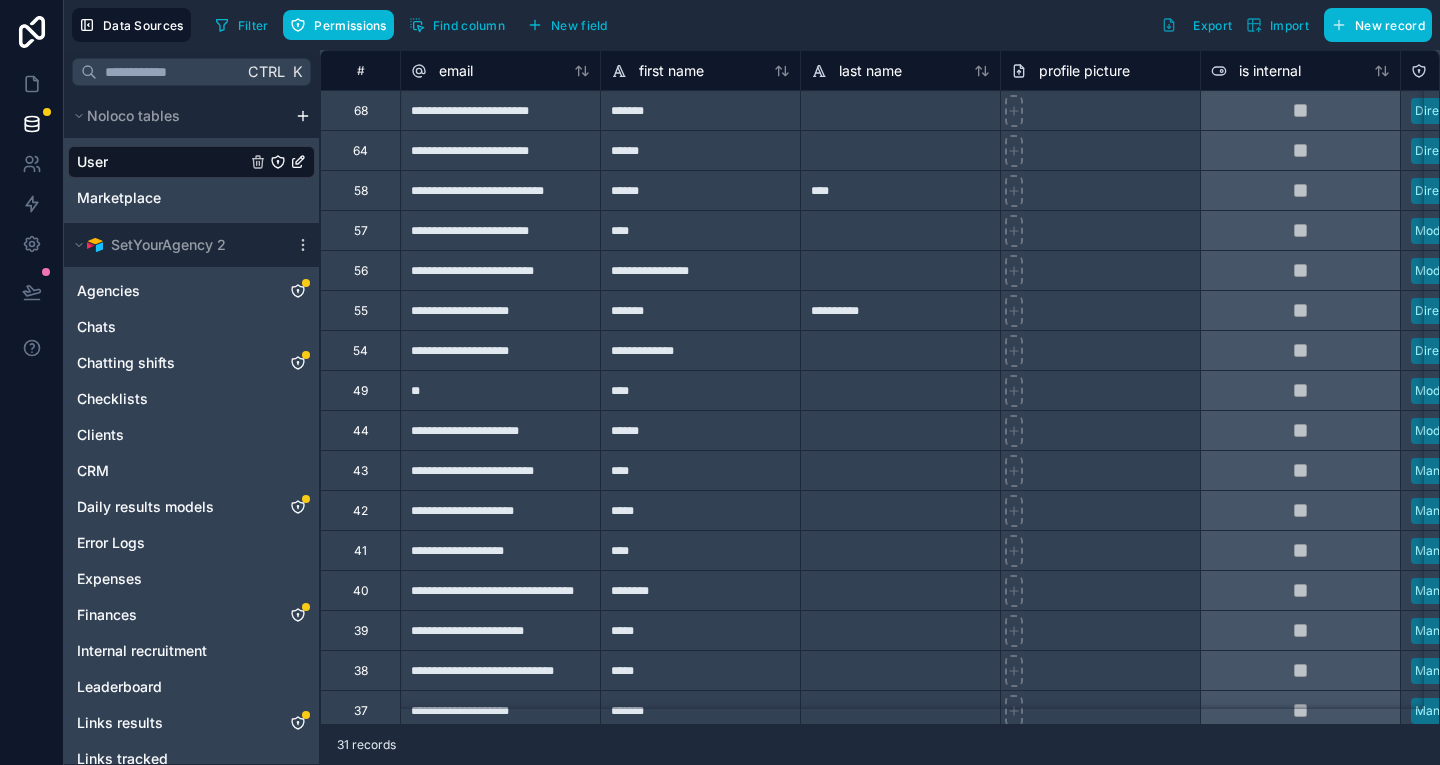 click on "**********" at bounding box center [720, 382] 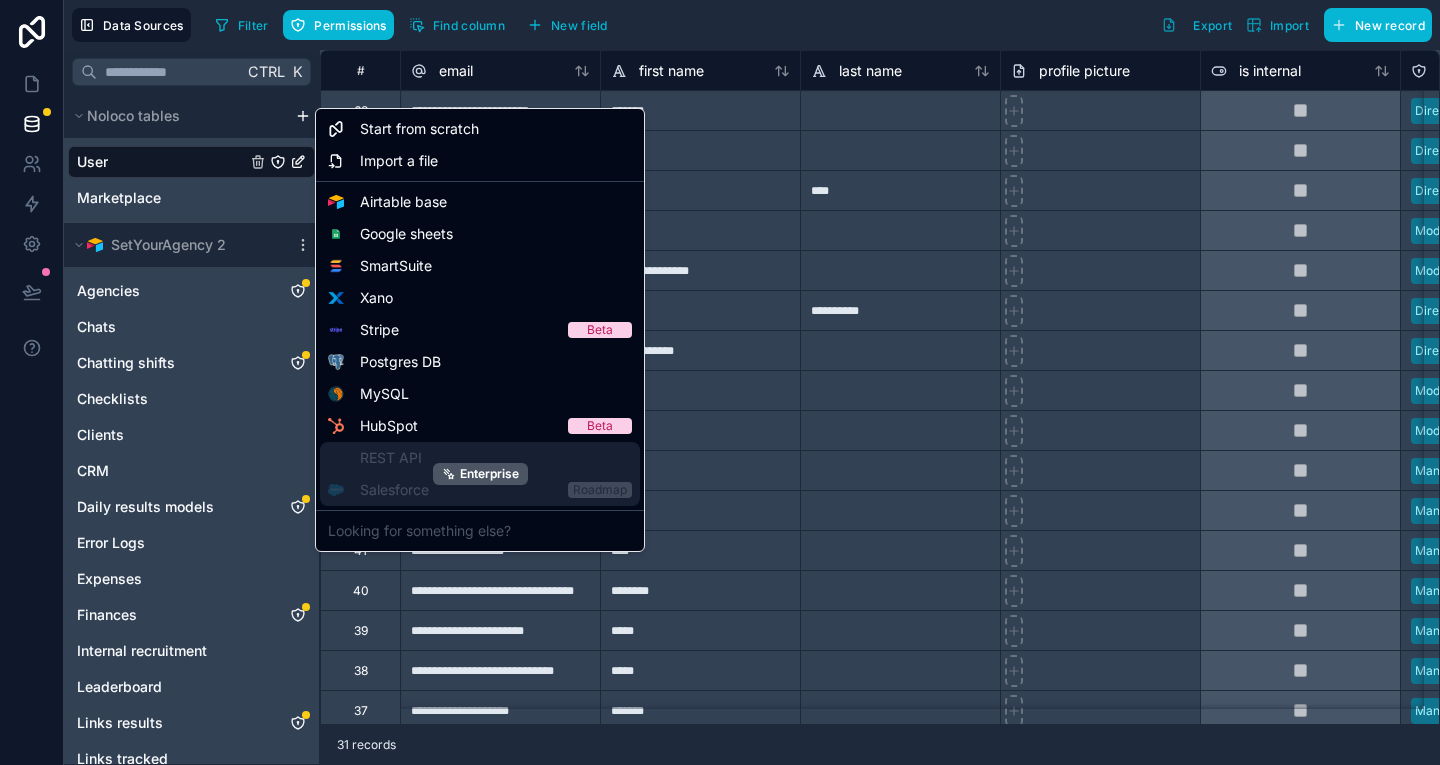 click on "Enterprise" at bounding box center (480, 474) 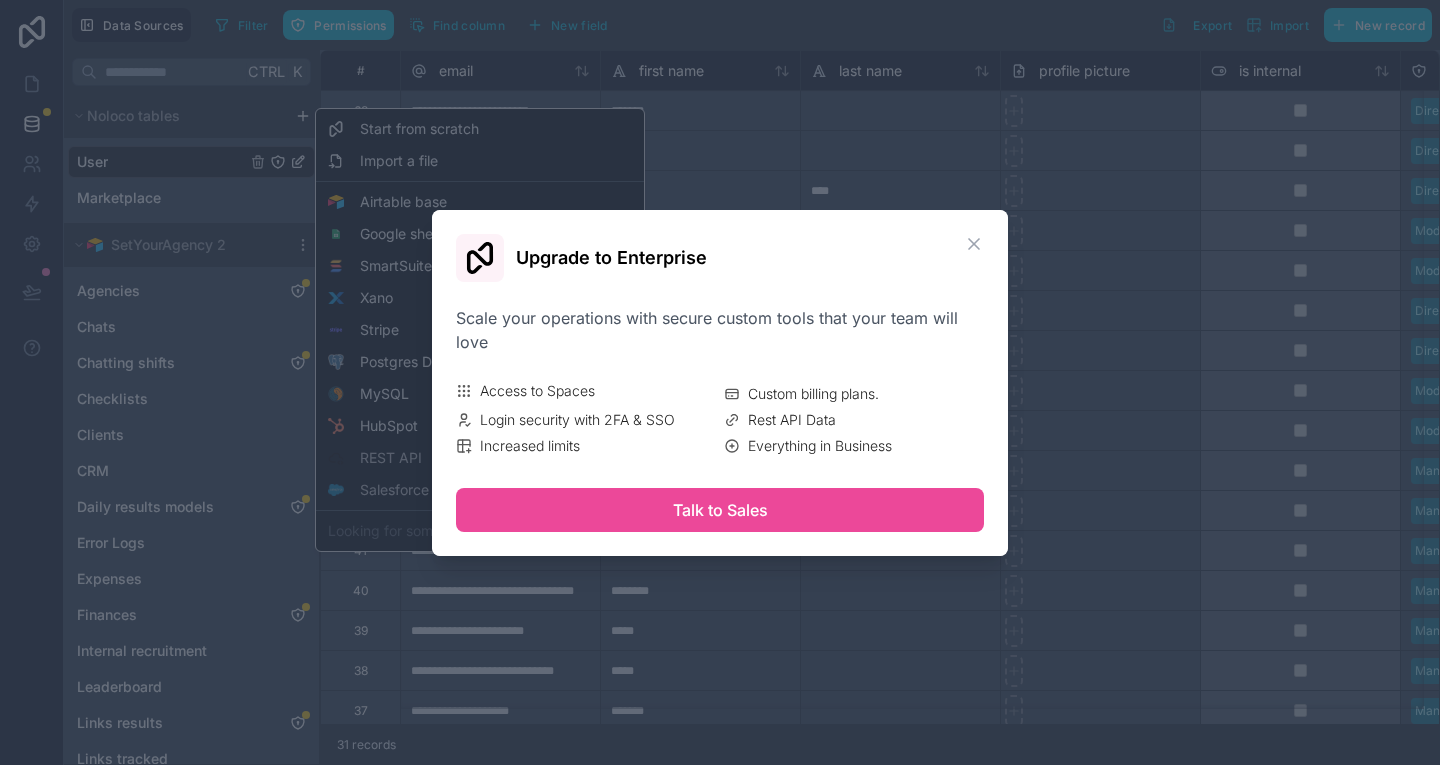 click on "**********" at bounding box center (720, 382) 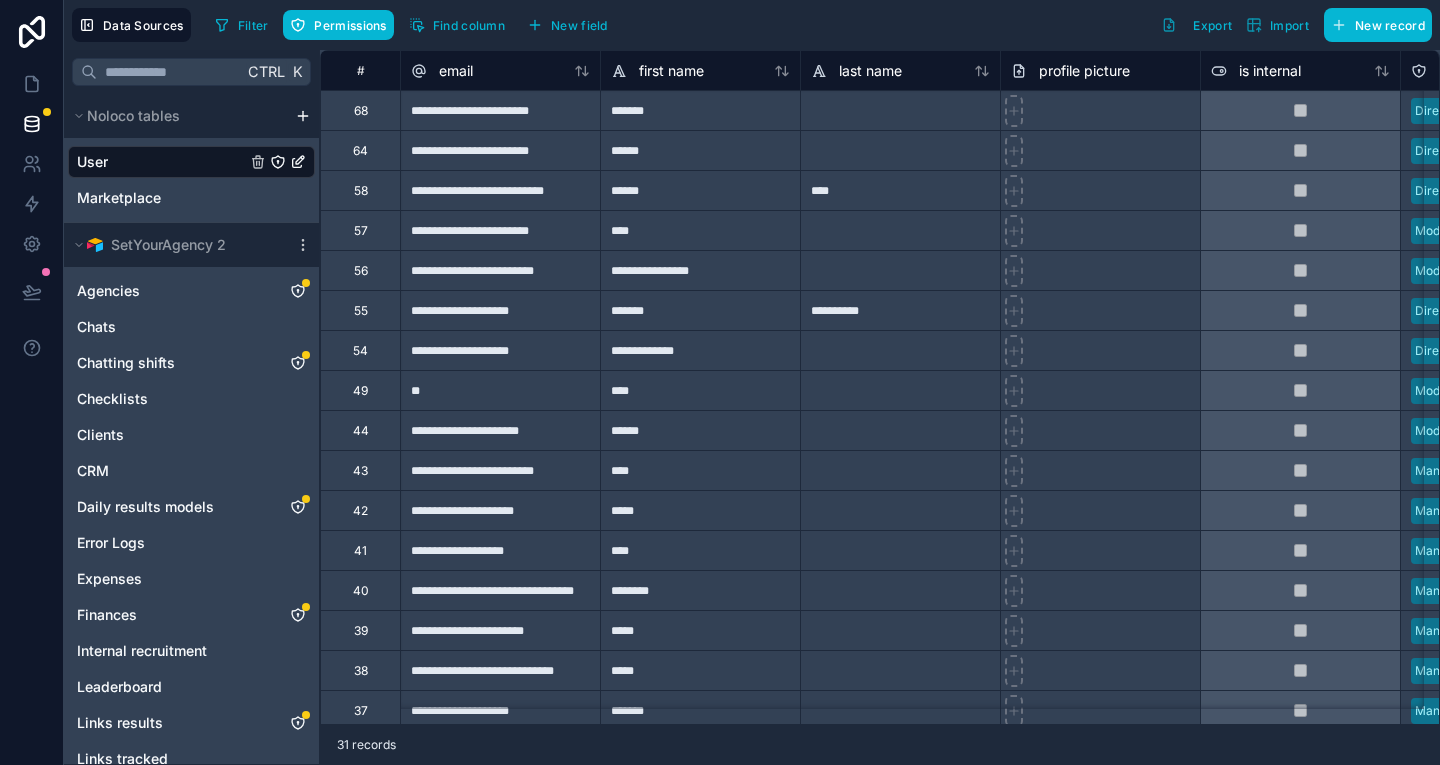 click on "**********" at bounding box center (720, 382) 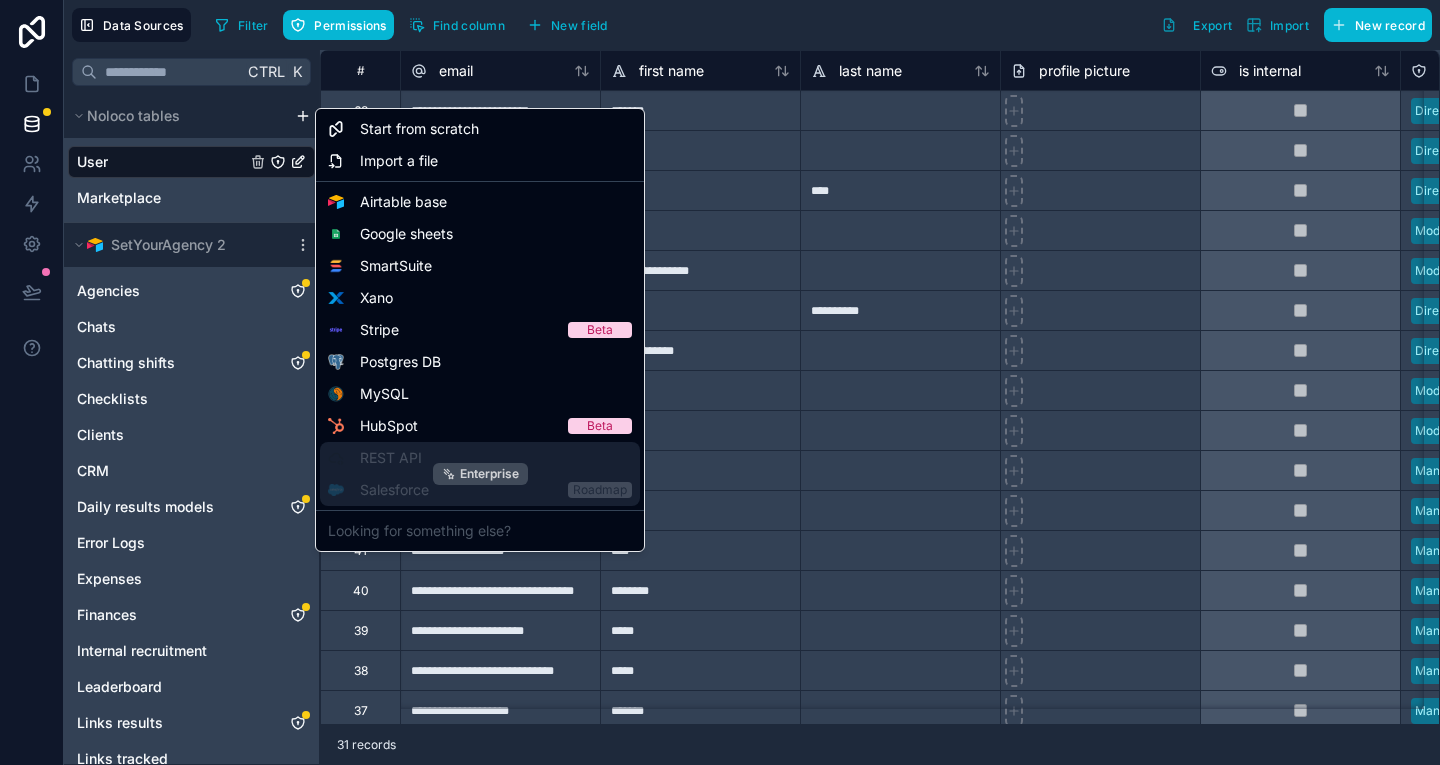 click on "Enterprise" at bounding box center [489, 474] 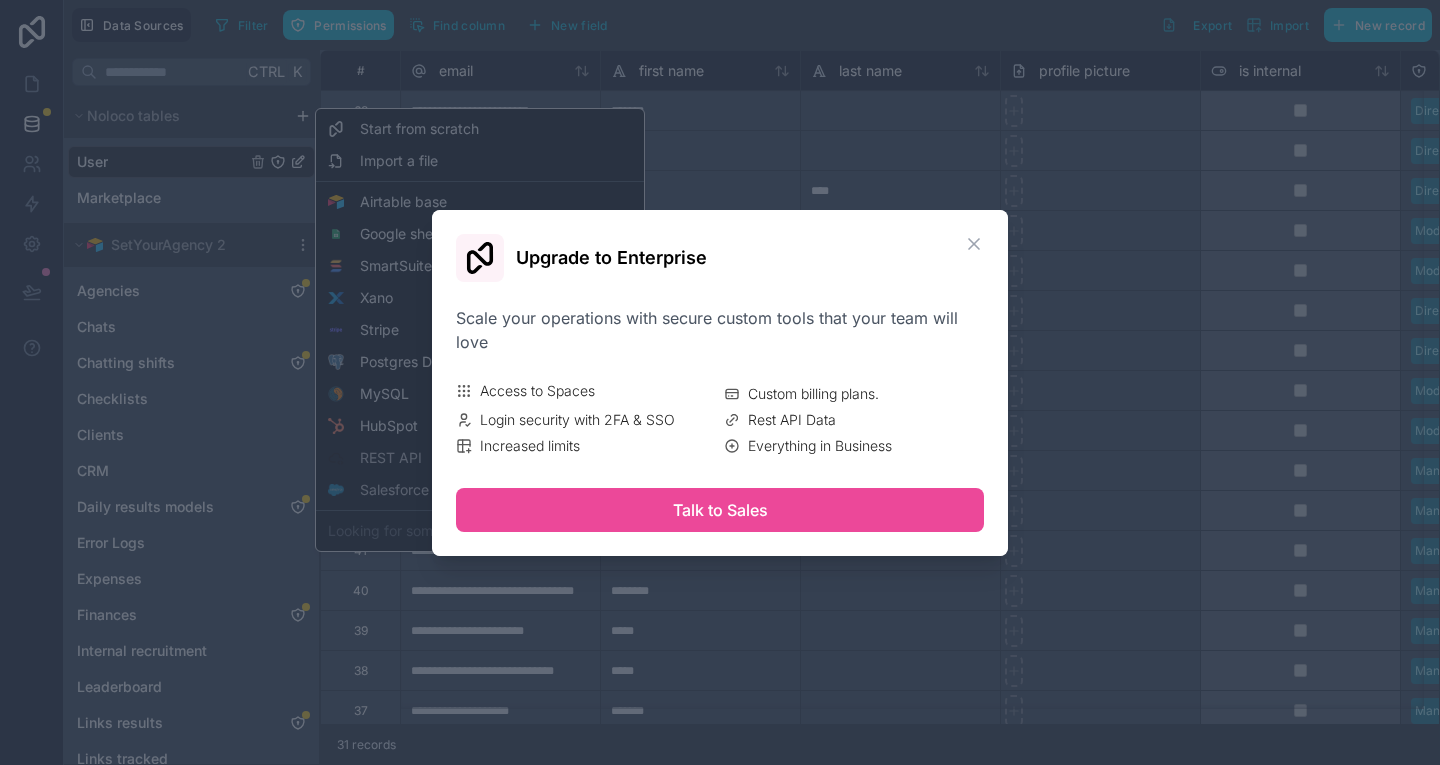click on "**********" at bounding box center (720, 382) 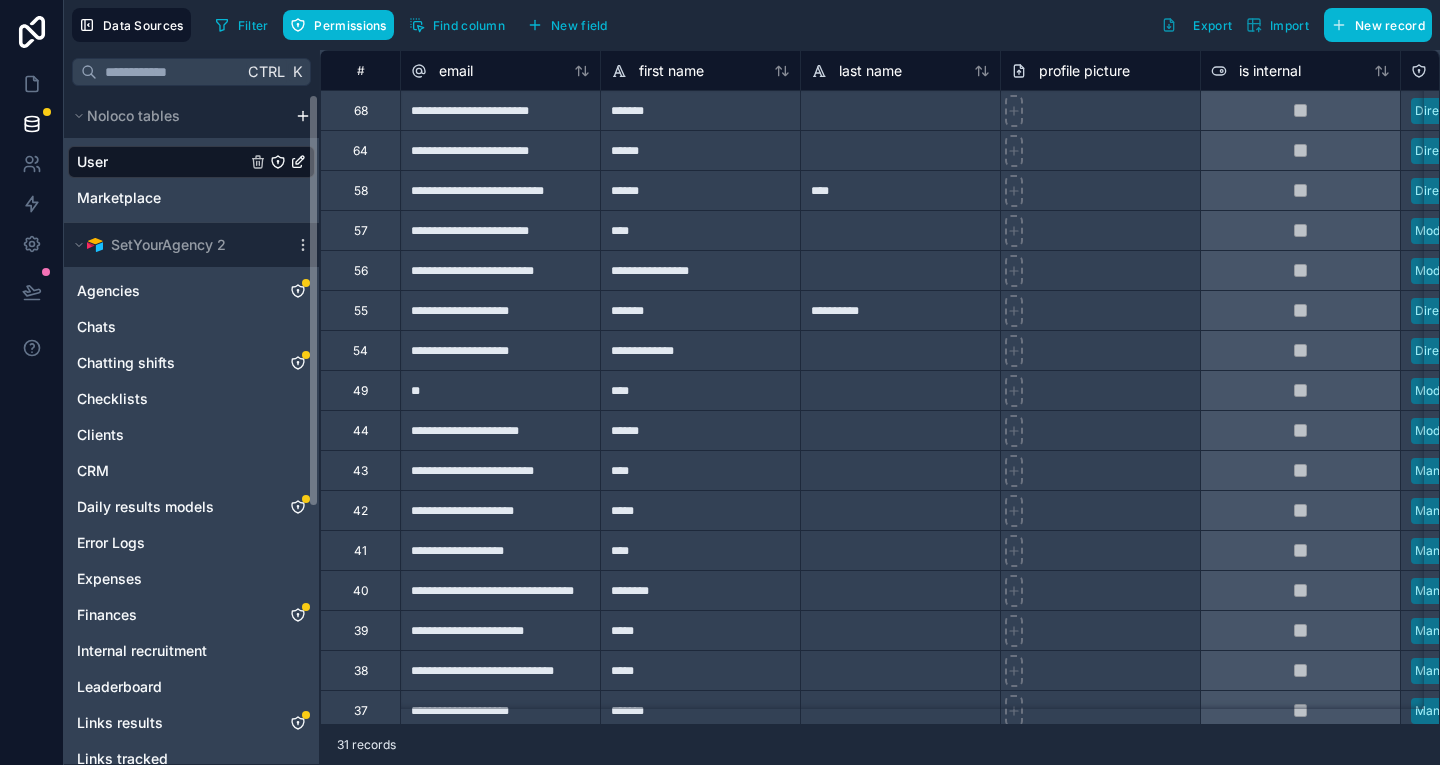 click on "**********" at bounding box center [720, 382] 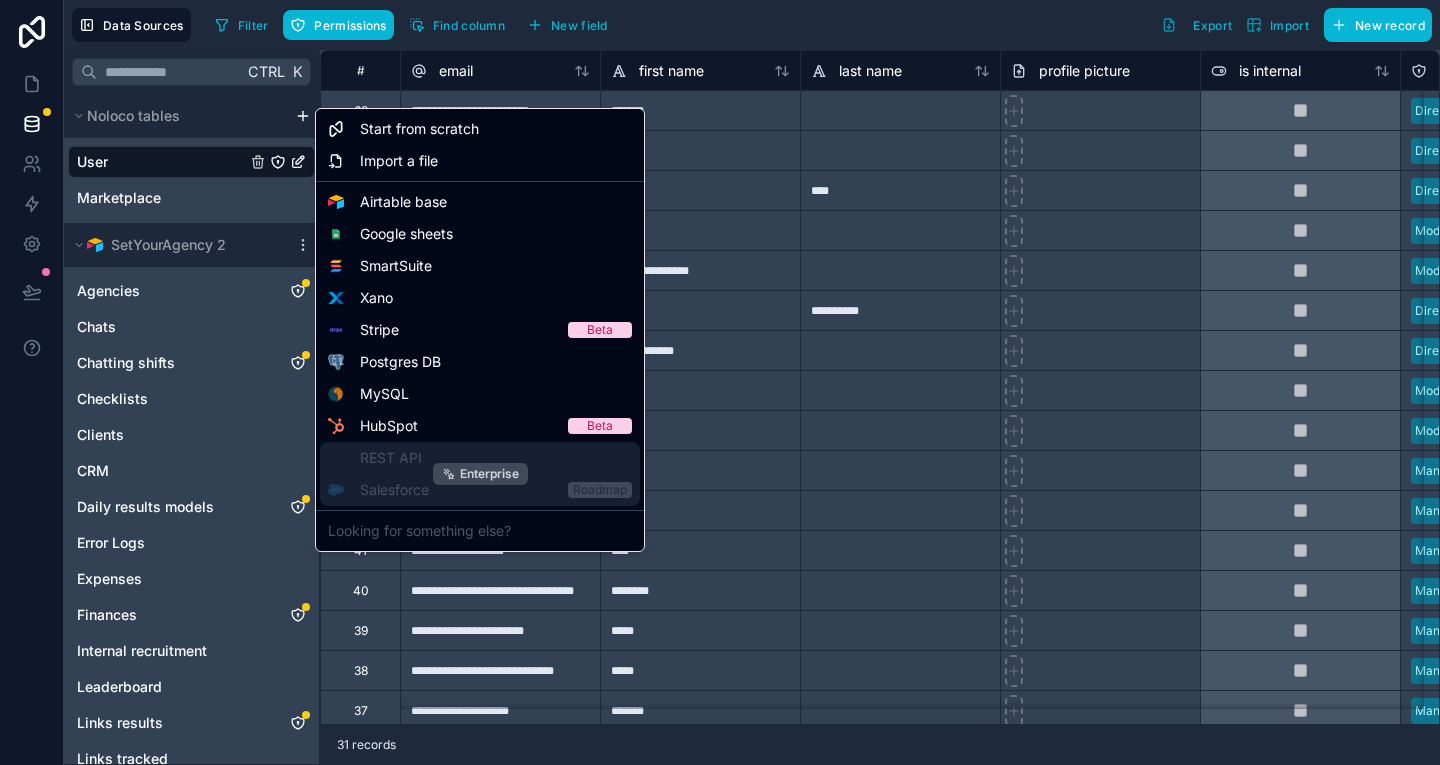 click on "Enterprise" at bounding box center [489, 474] 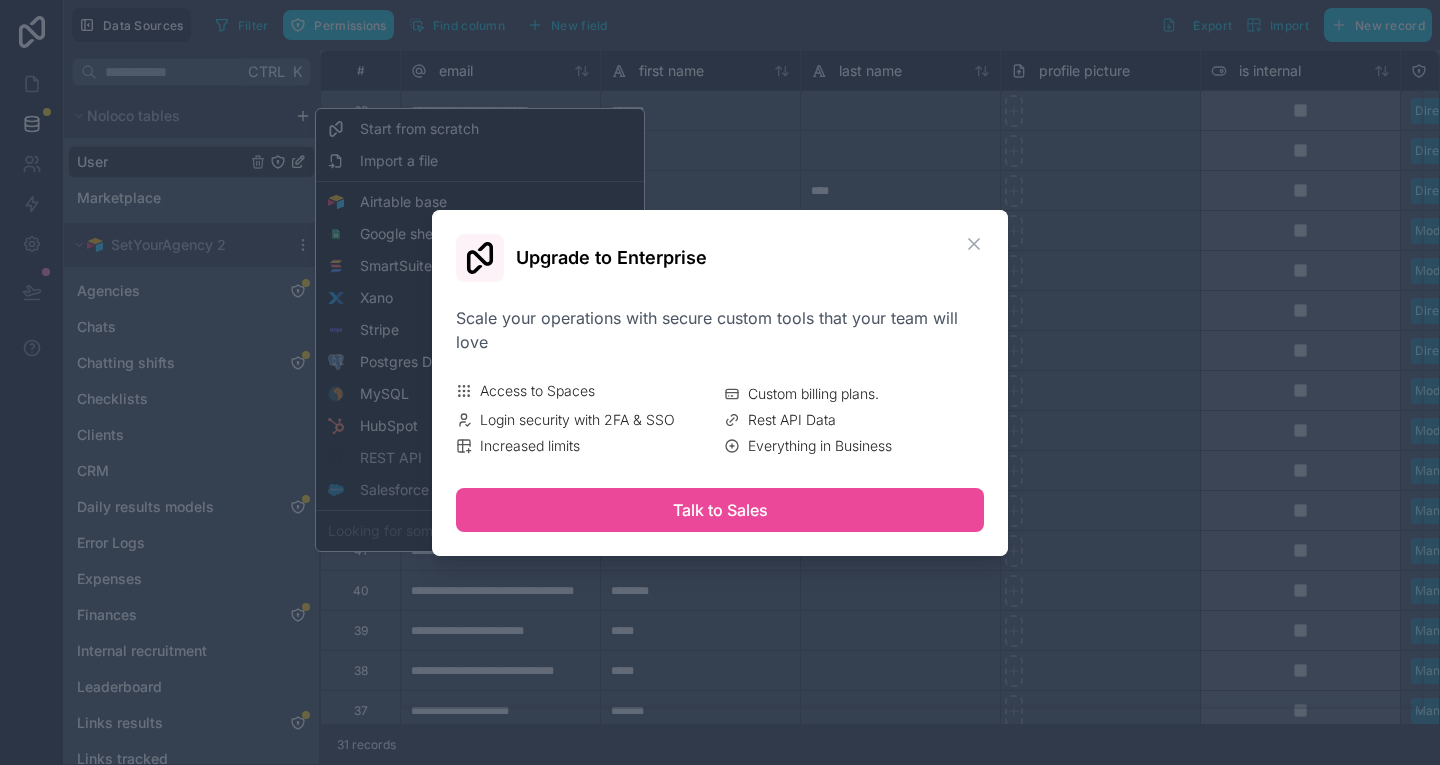 drag, startPoint x: 508, startPoint y: 259, endPoint x: 737, endPoint y: 256, distance: 229.01965 